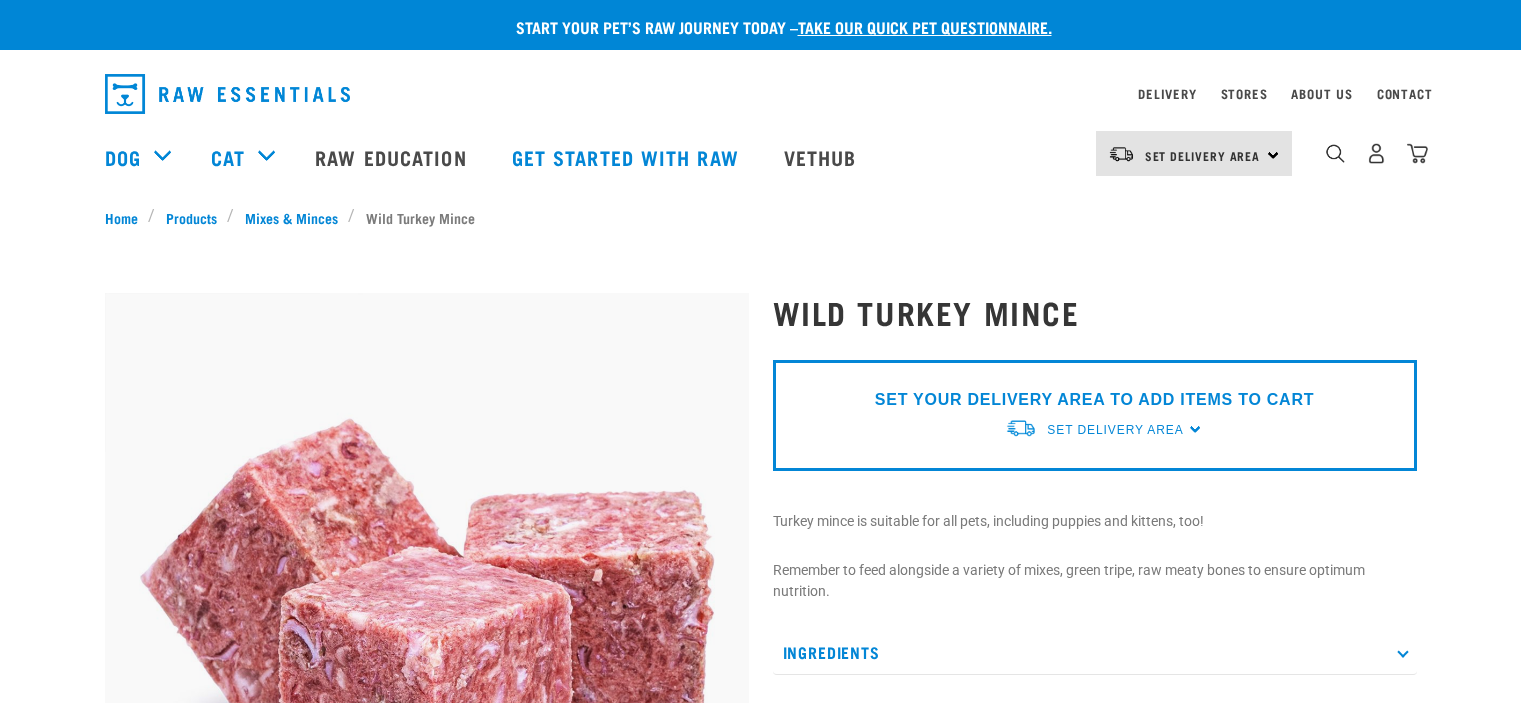 scroll, scrollTop: 0, scrollLeft: 0, axis: both 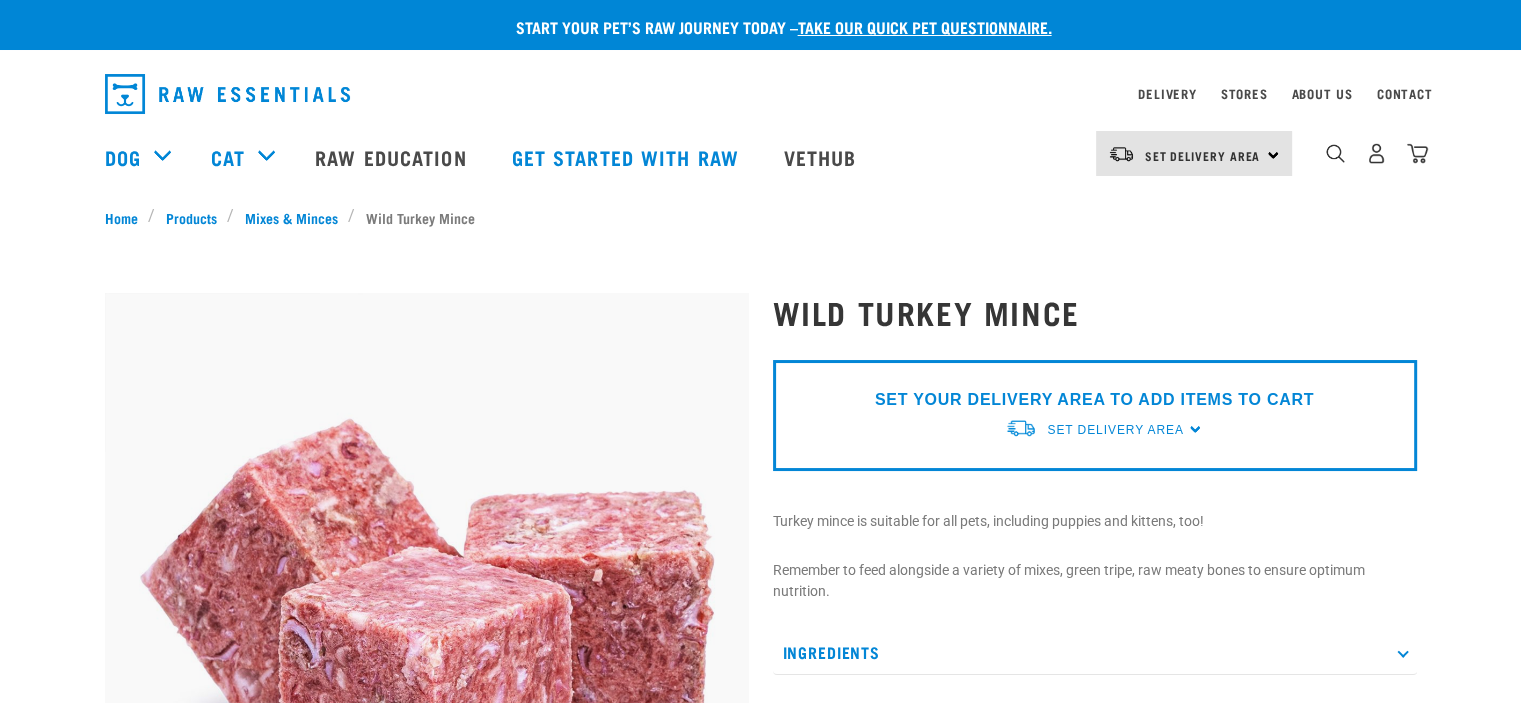 drag, startPoint x: 1528, startPoint y: 93, endPoint x: 1323, endPoint y: 58, distance: 207.96634 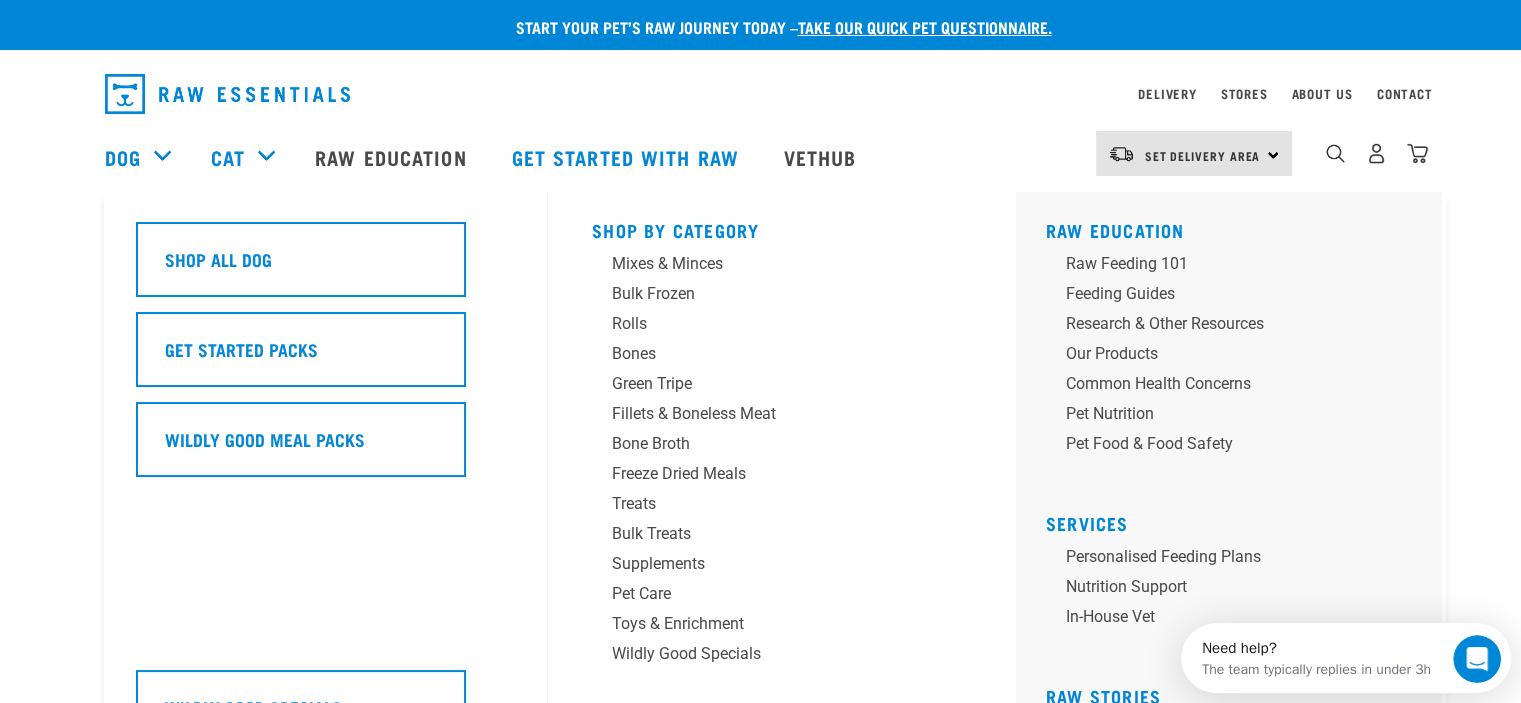 scroll, scrollTop: 0, scrollLeft: 0, axis: both 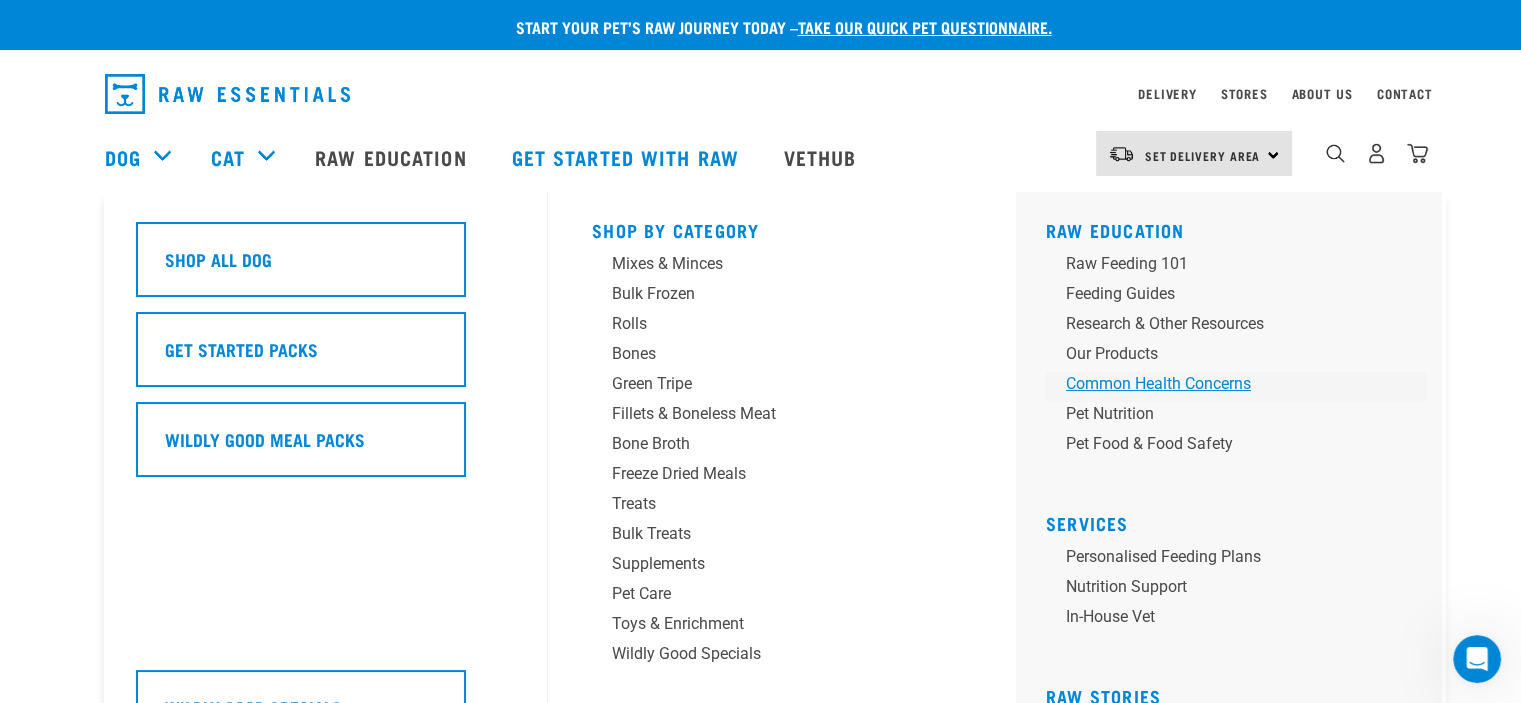 click on "Common Health Concerns" at bounding box center (1222, 384) 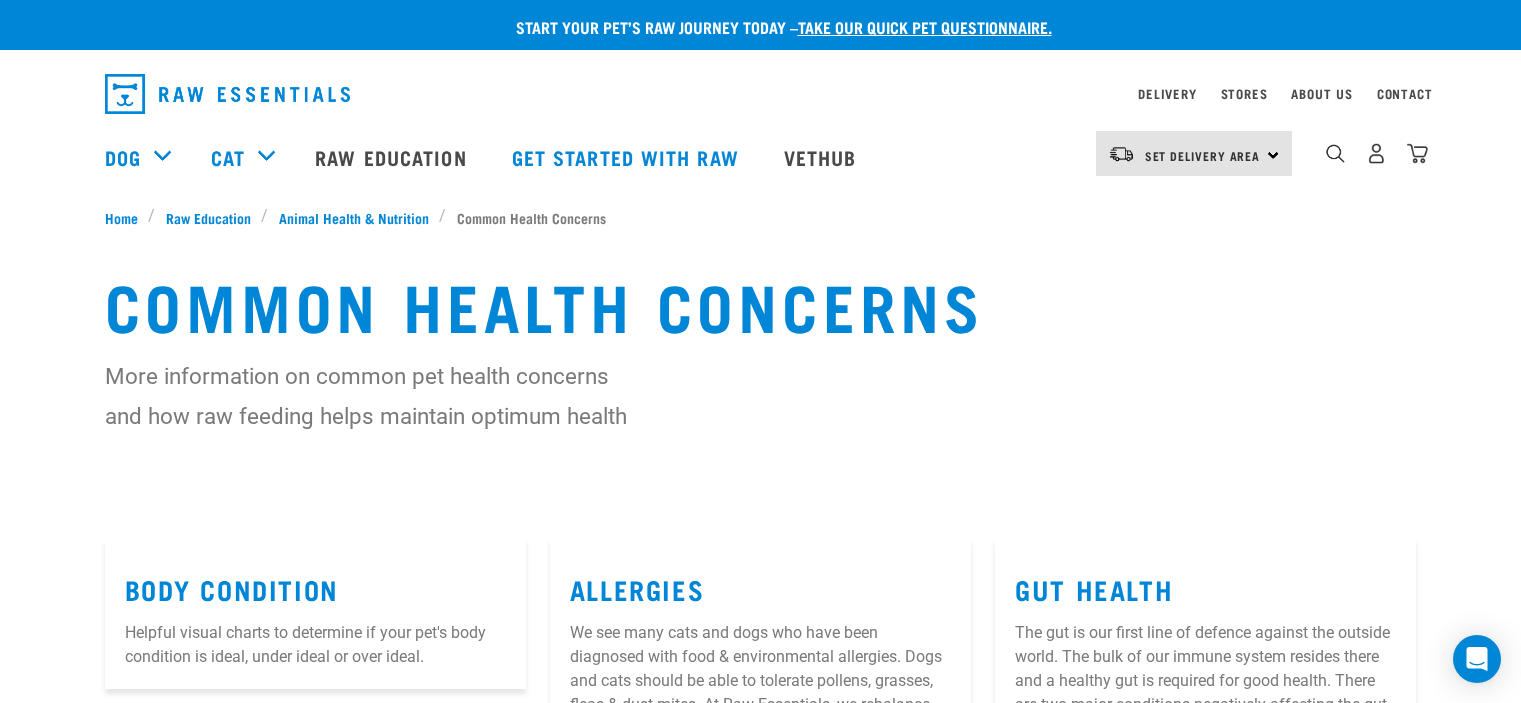 scroll, scrollTop: 0, scrollLeft: 0, axis: both 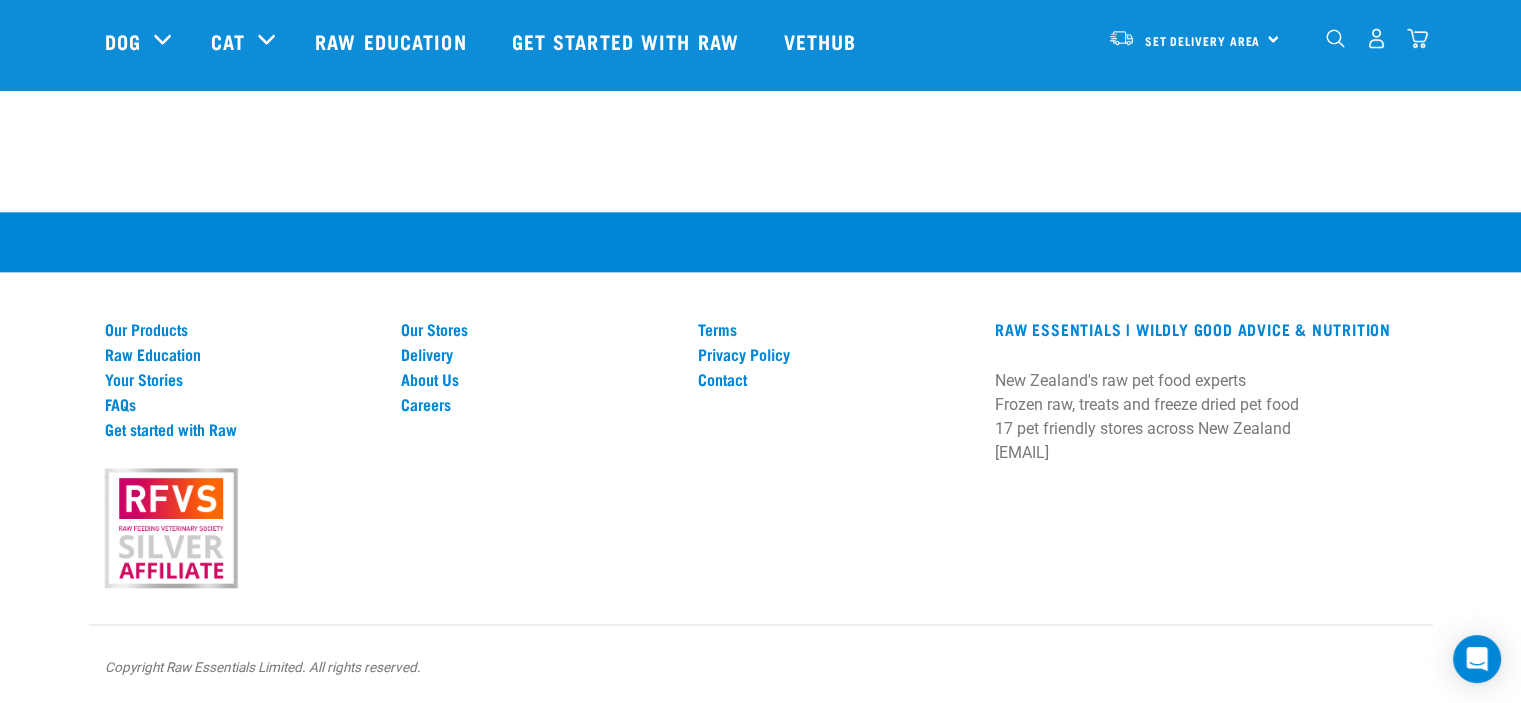 click on "RAW ESSENTIALS | Wildly Good Advice & Nutrition
New Zealand's raw pet food experts
Frozen raw, treats and freeze dried pet food
17 pet friendly stores across New Zealand
online@rawessentials.co.nz" at bounding box center (1205, 398) 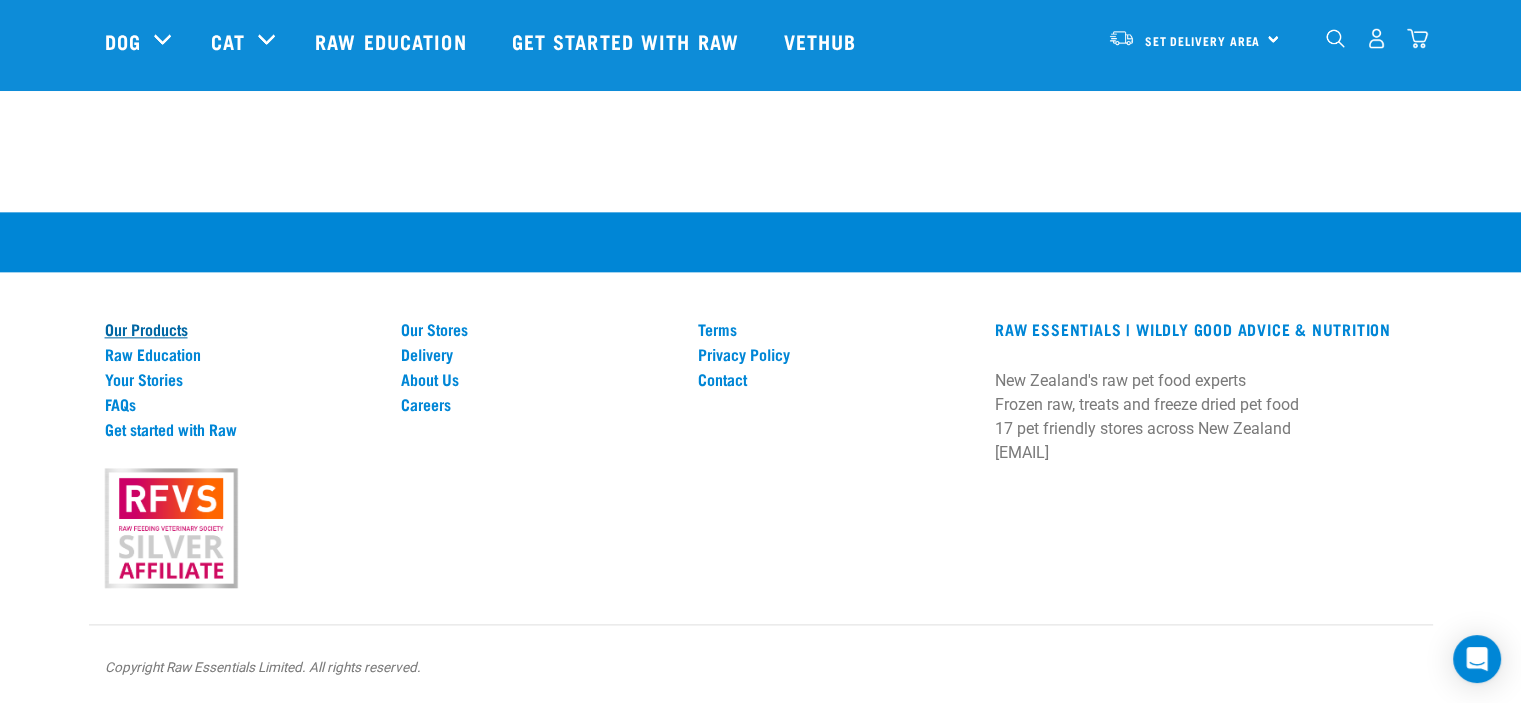 click on "Our Products" at bounding box center [241, 329] 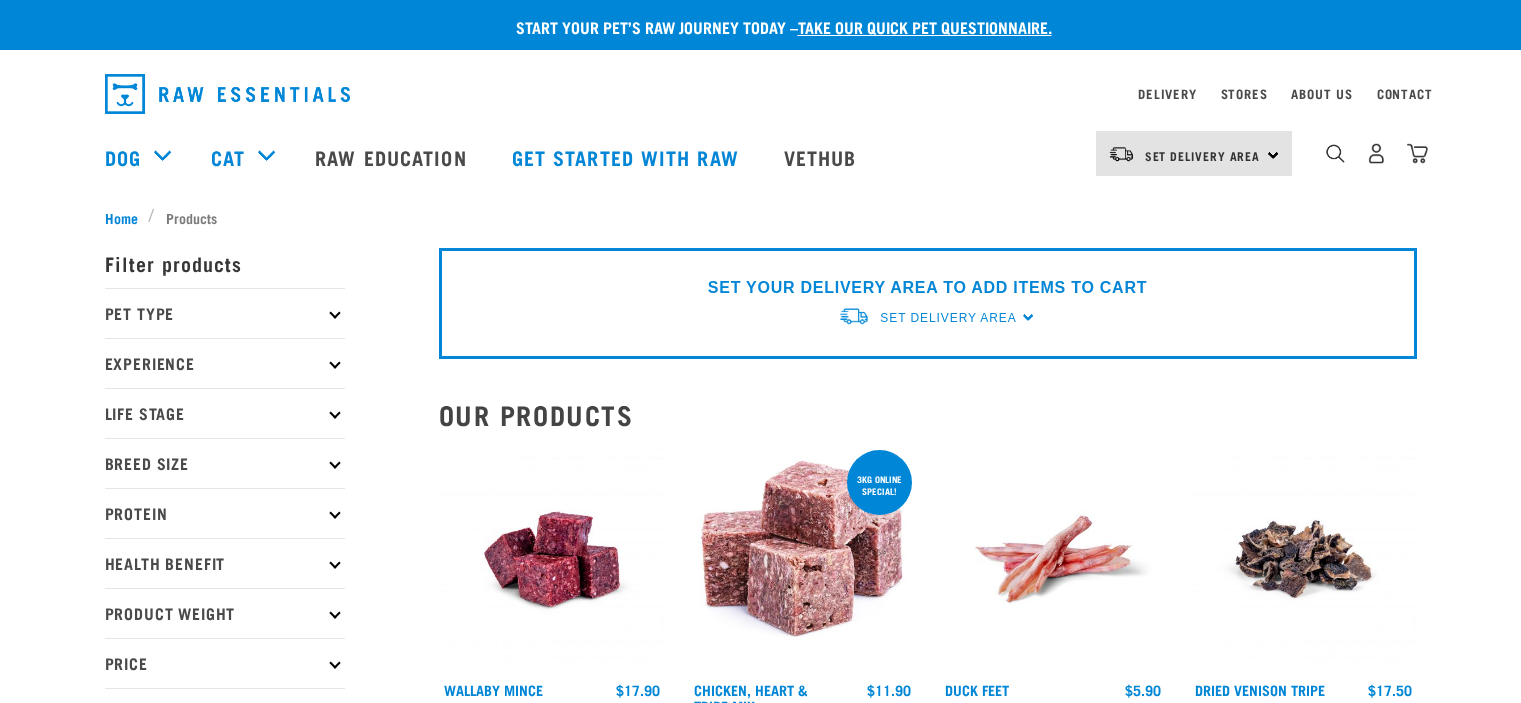 scroll, scrollTop: 0, scrollLeft: 0, axis: both 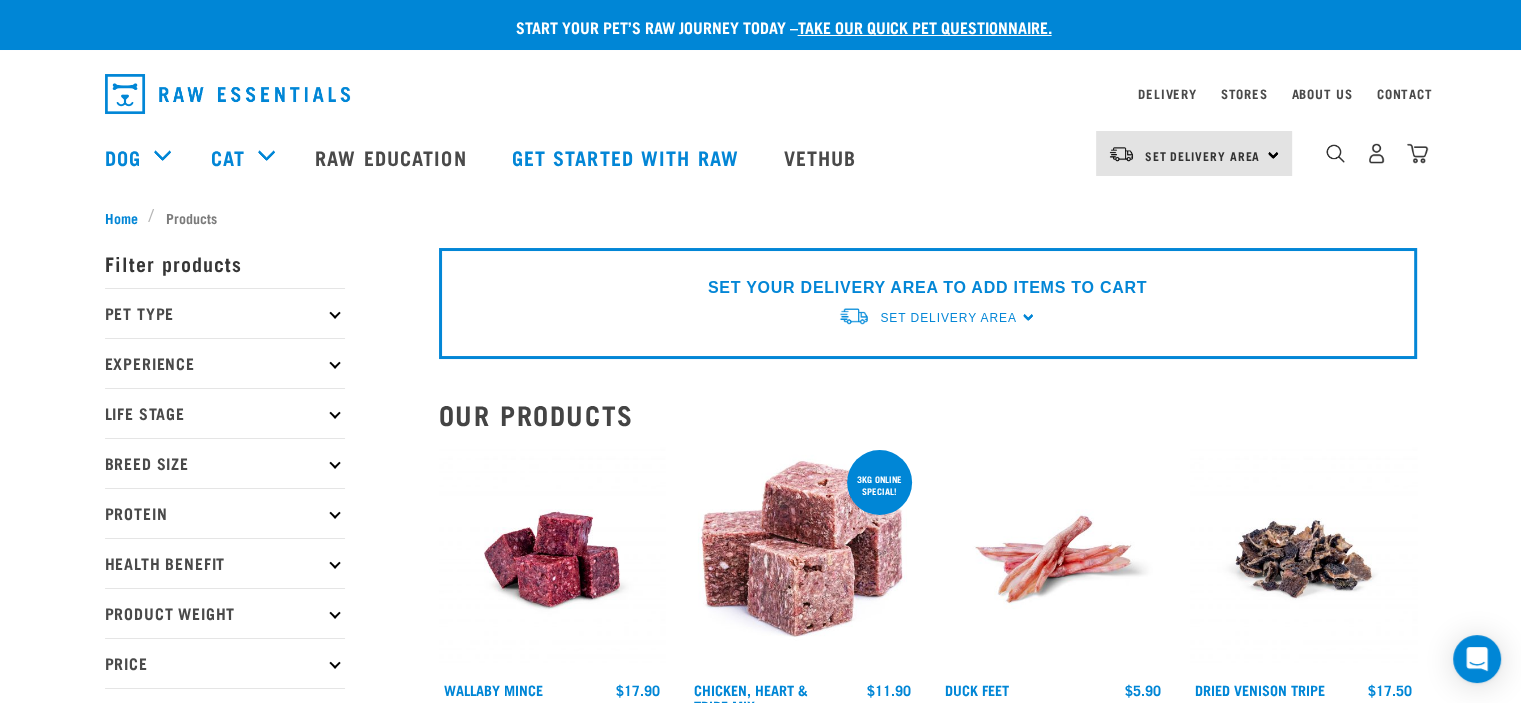 click at bounding box center (334, 313) 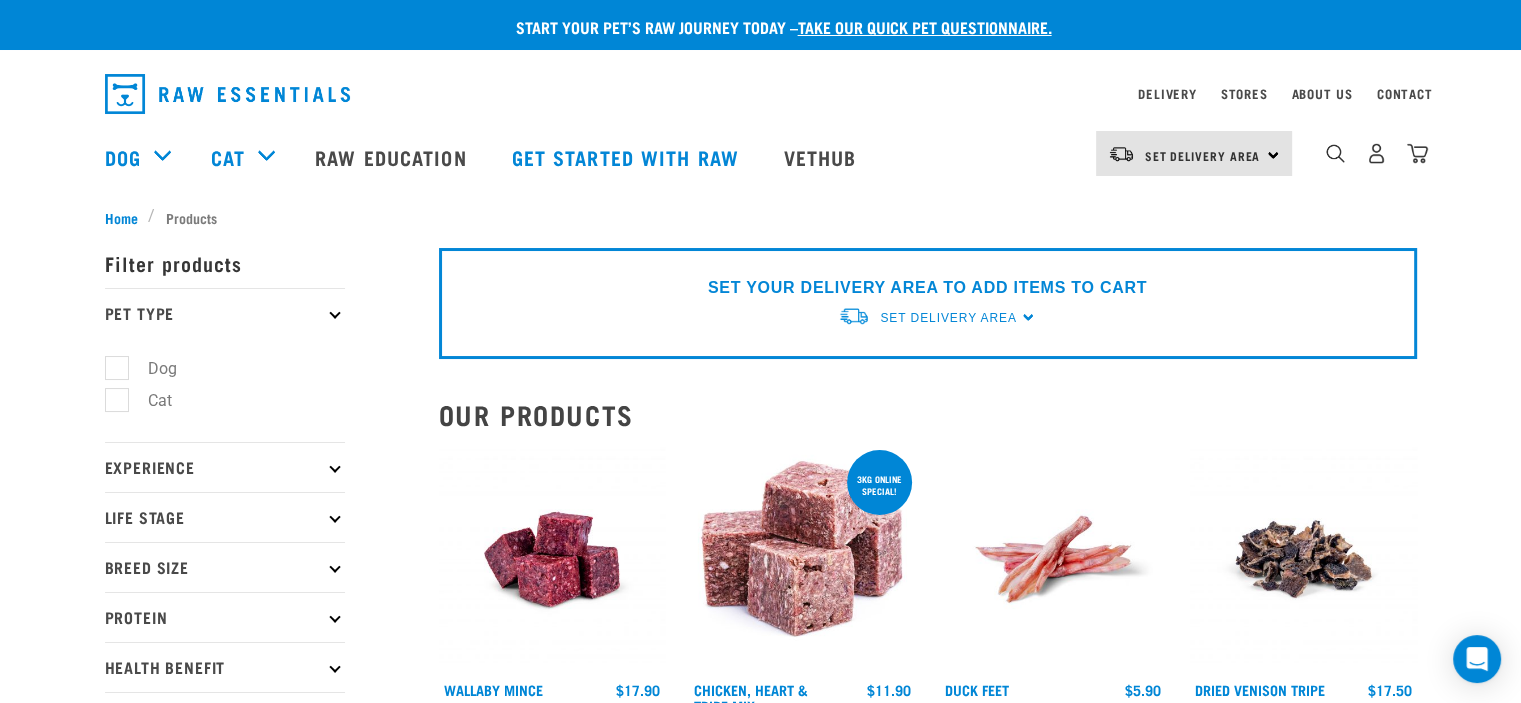 click on "Dog" at bounding box center [150, 368] 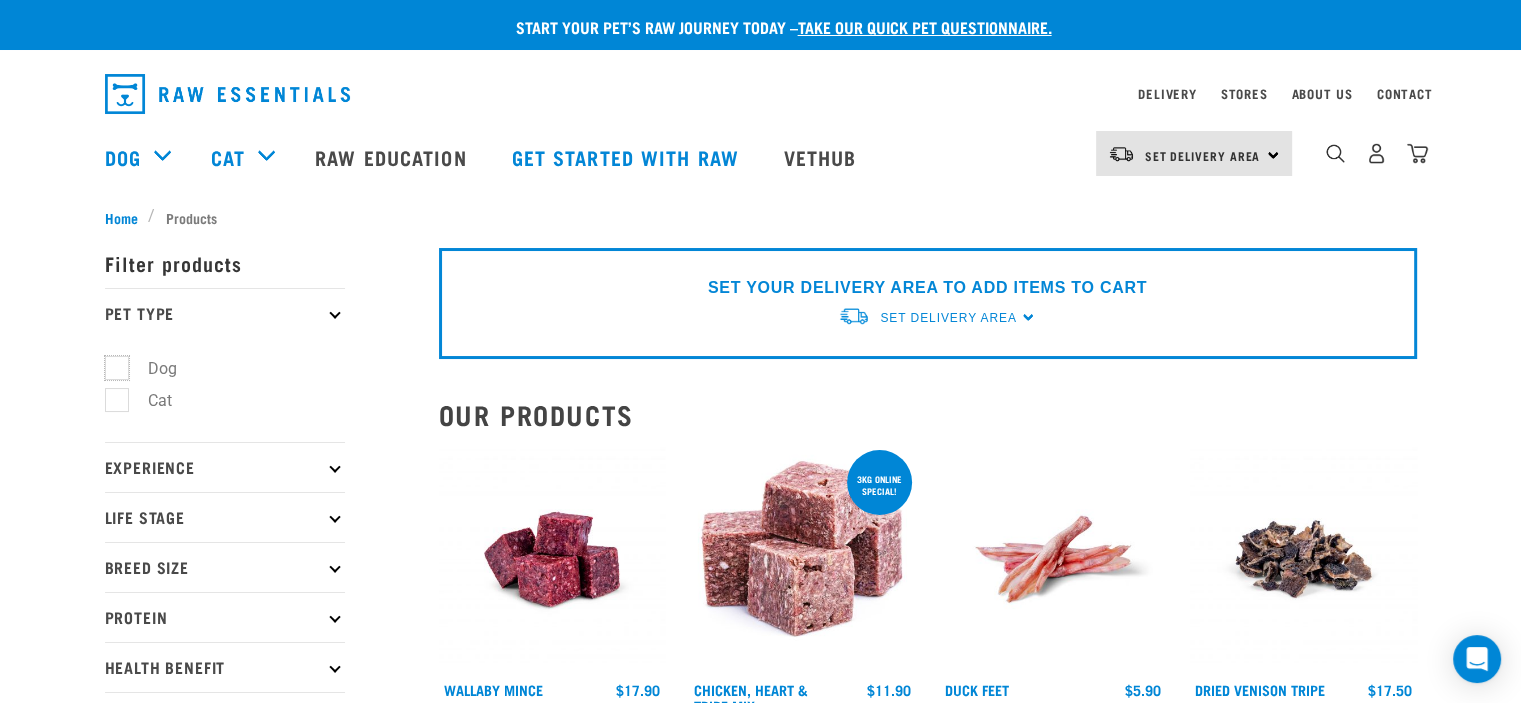 checkbox on "true" 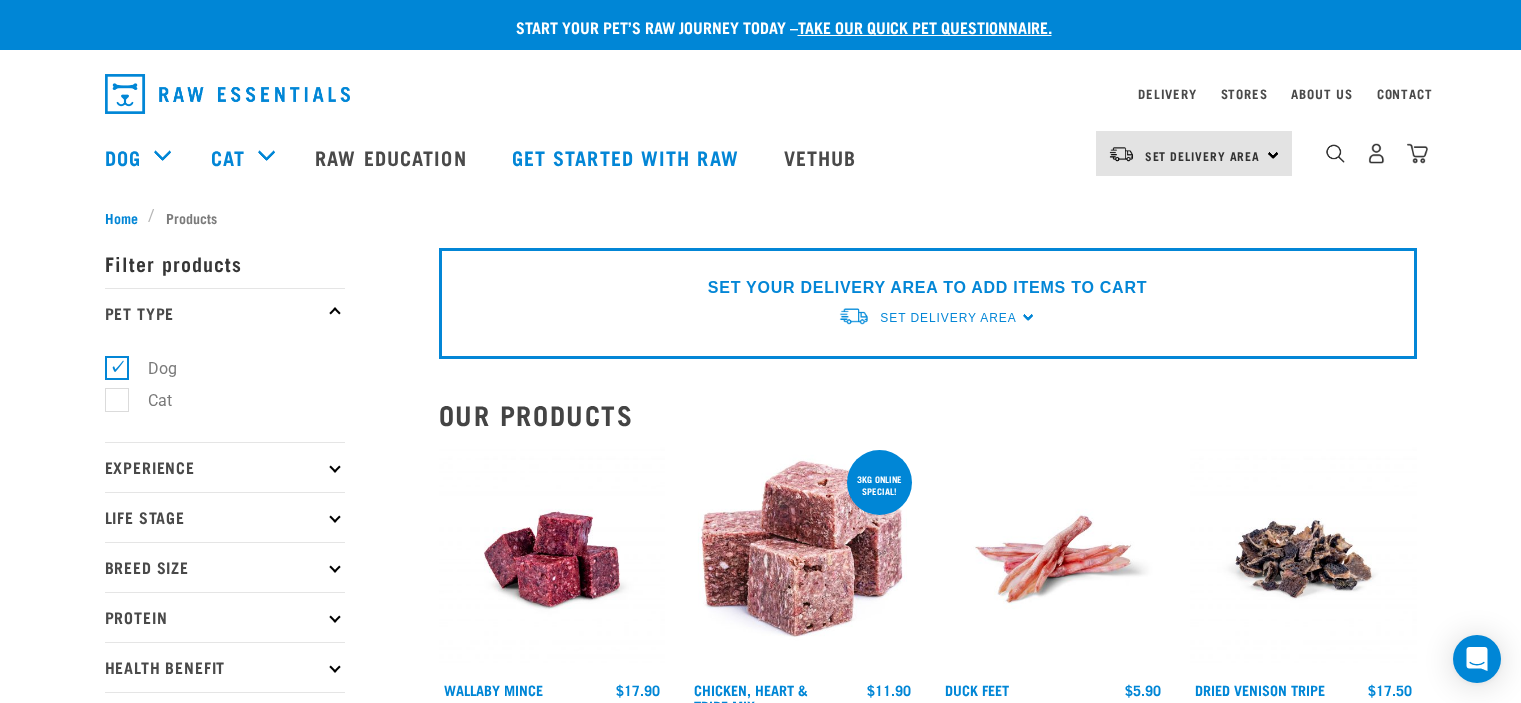 scroll, scrollTop: 0, scrollLeft: 0, axis: both 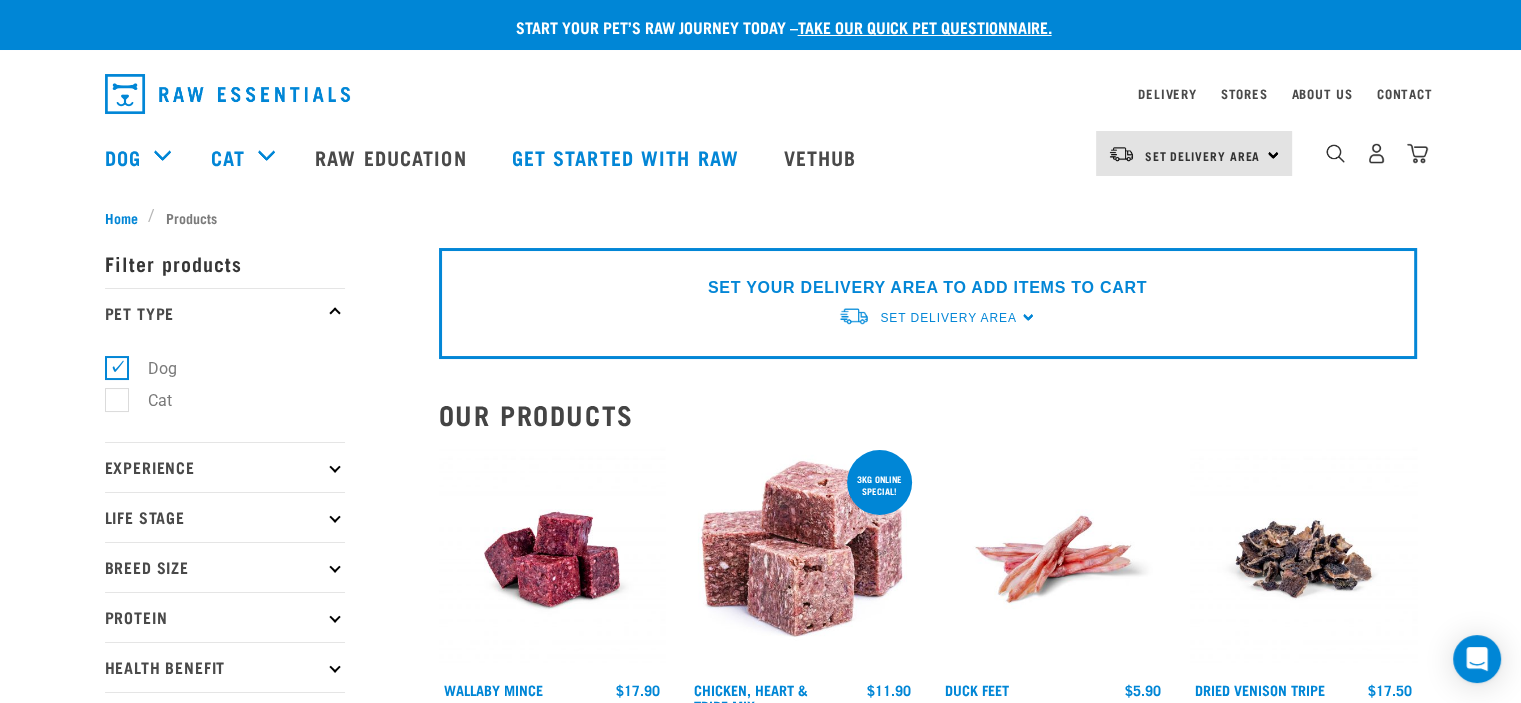 click at bounding box center (334, 616) 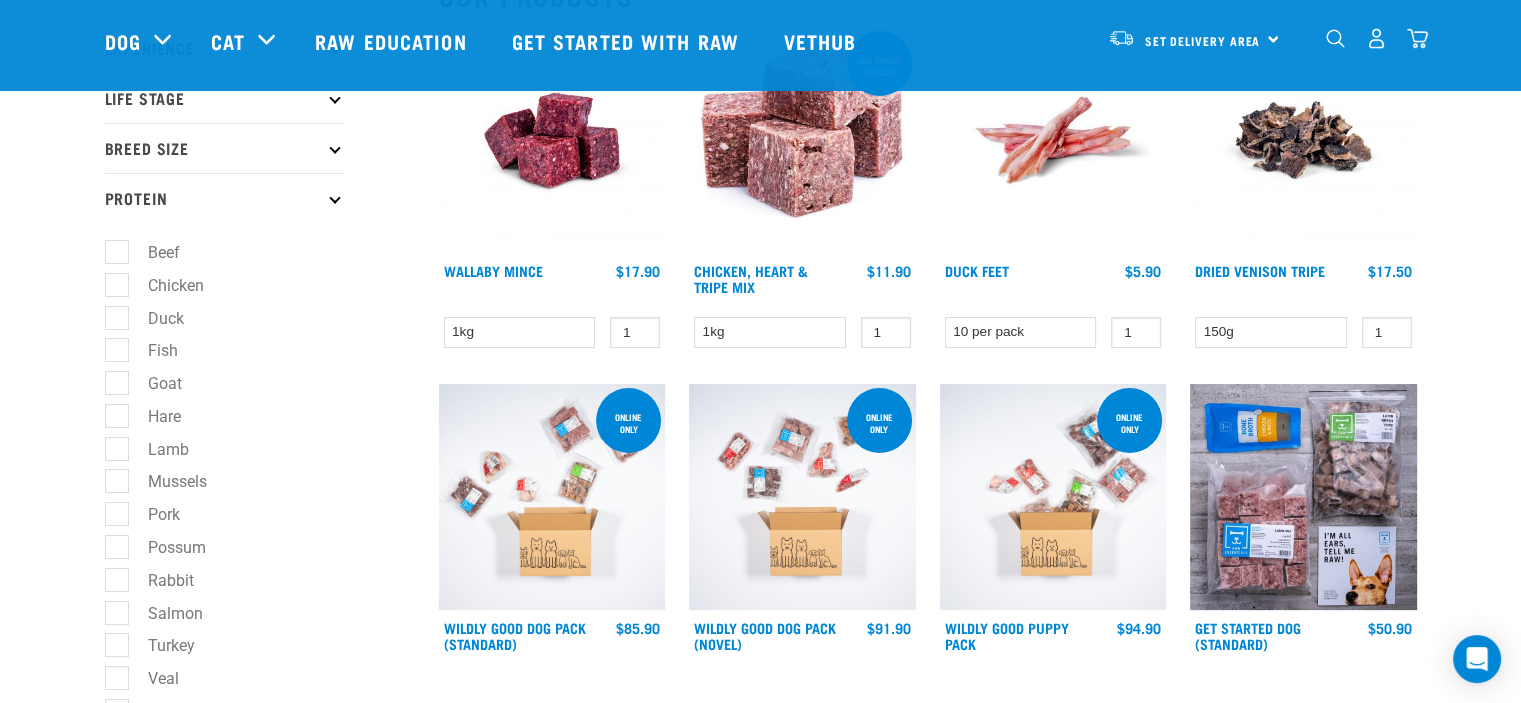 scroll, scrollTop: 284, scrollLeft: 0, axis: vertical 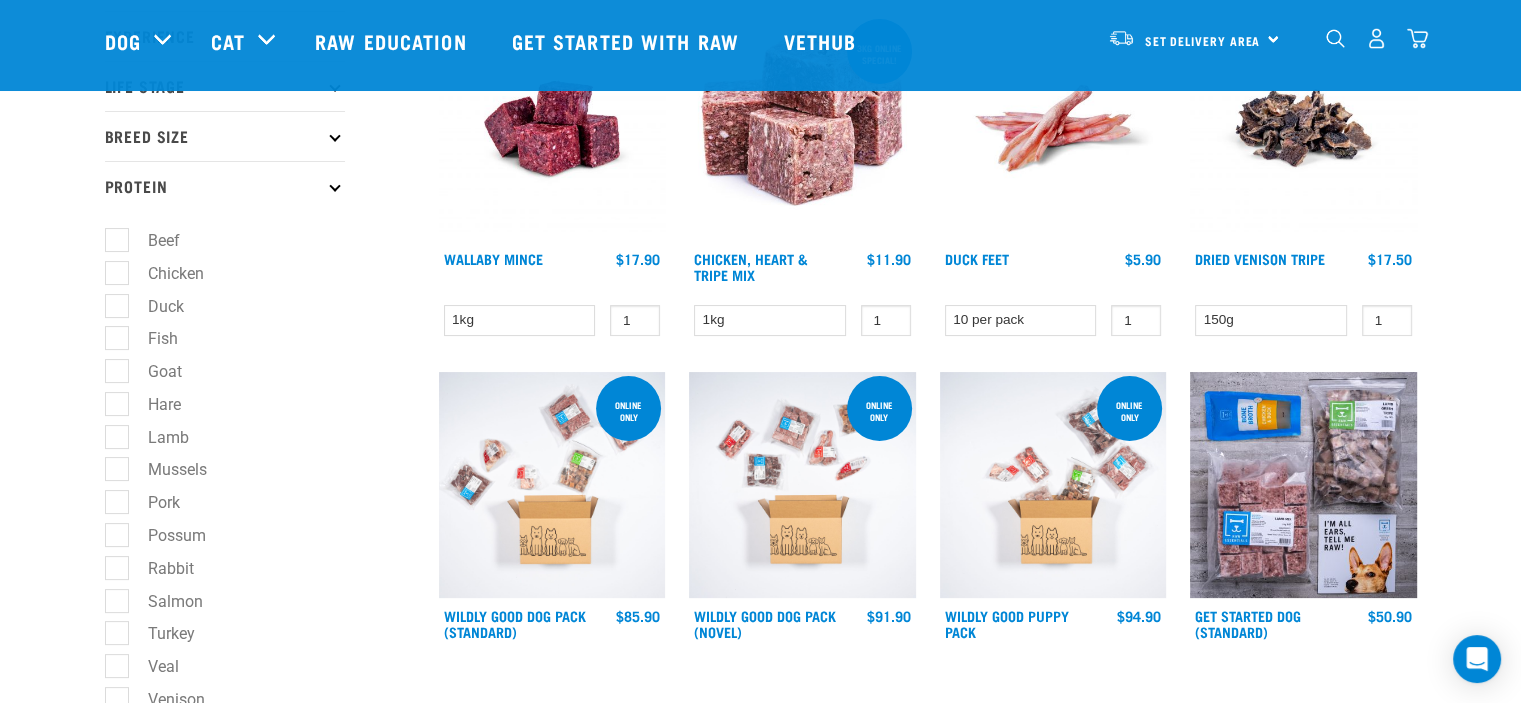 click on "Hare" at bounding box center [152, 404] 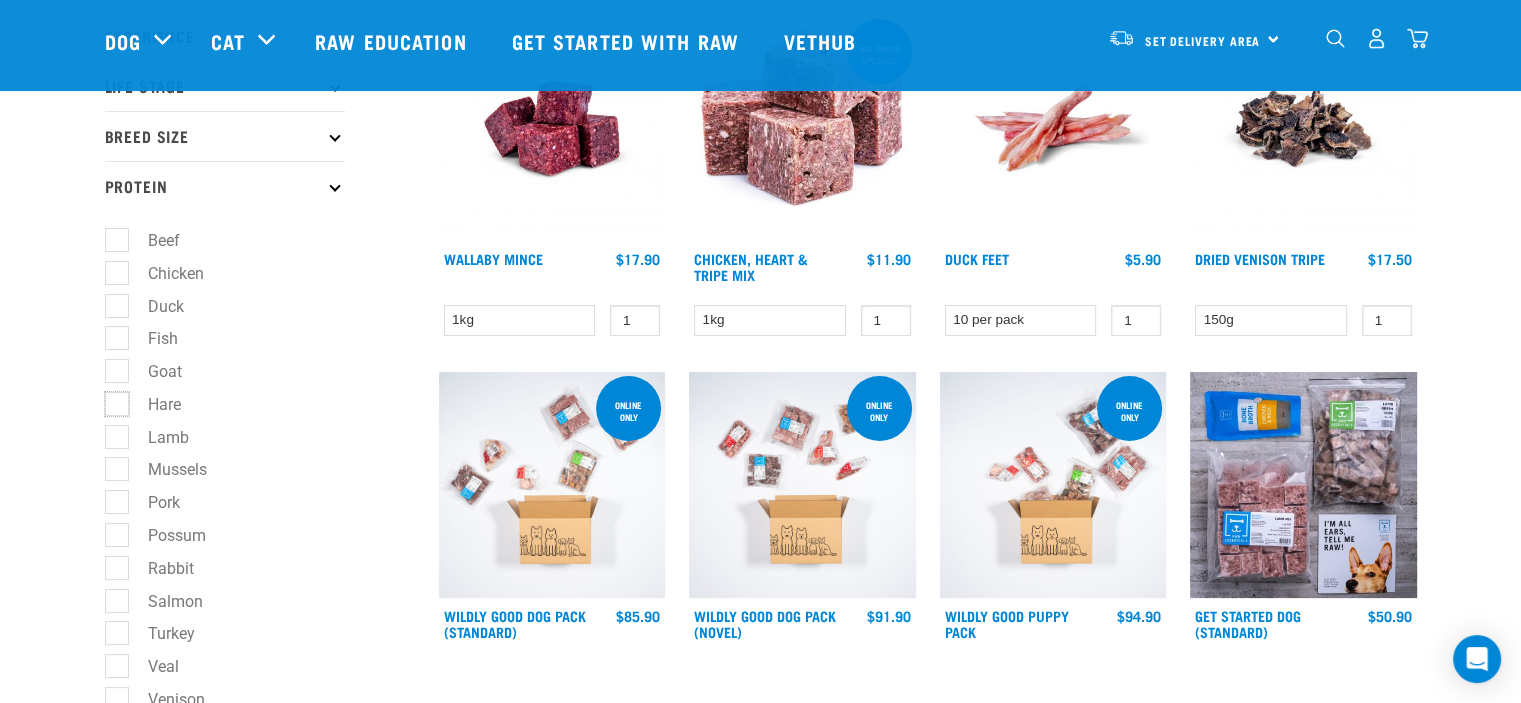 checkbox on "true" 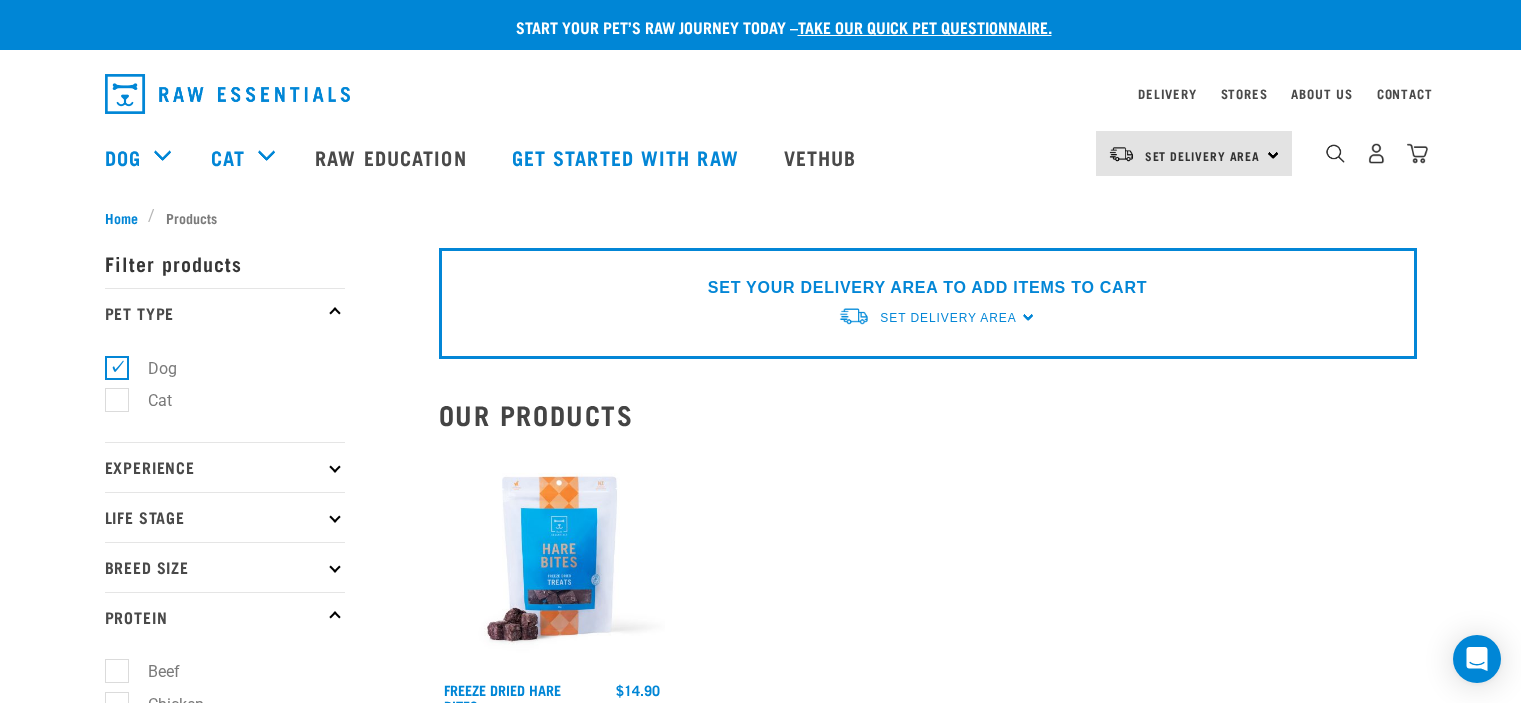 scroll, scrollTop: 0, scrollLeft: 0, axis: both 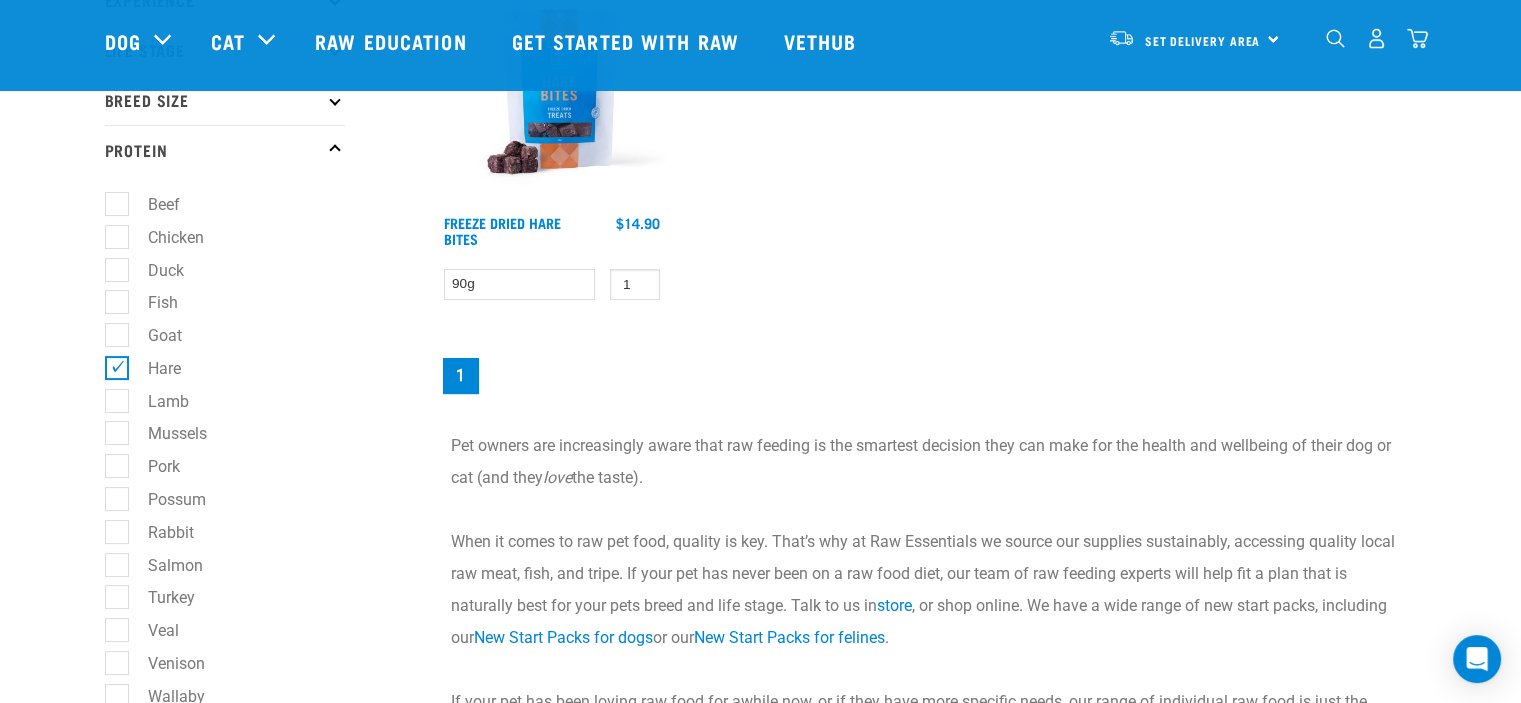 click on "Hare" at bounding box center [152, 368] 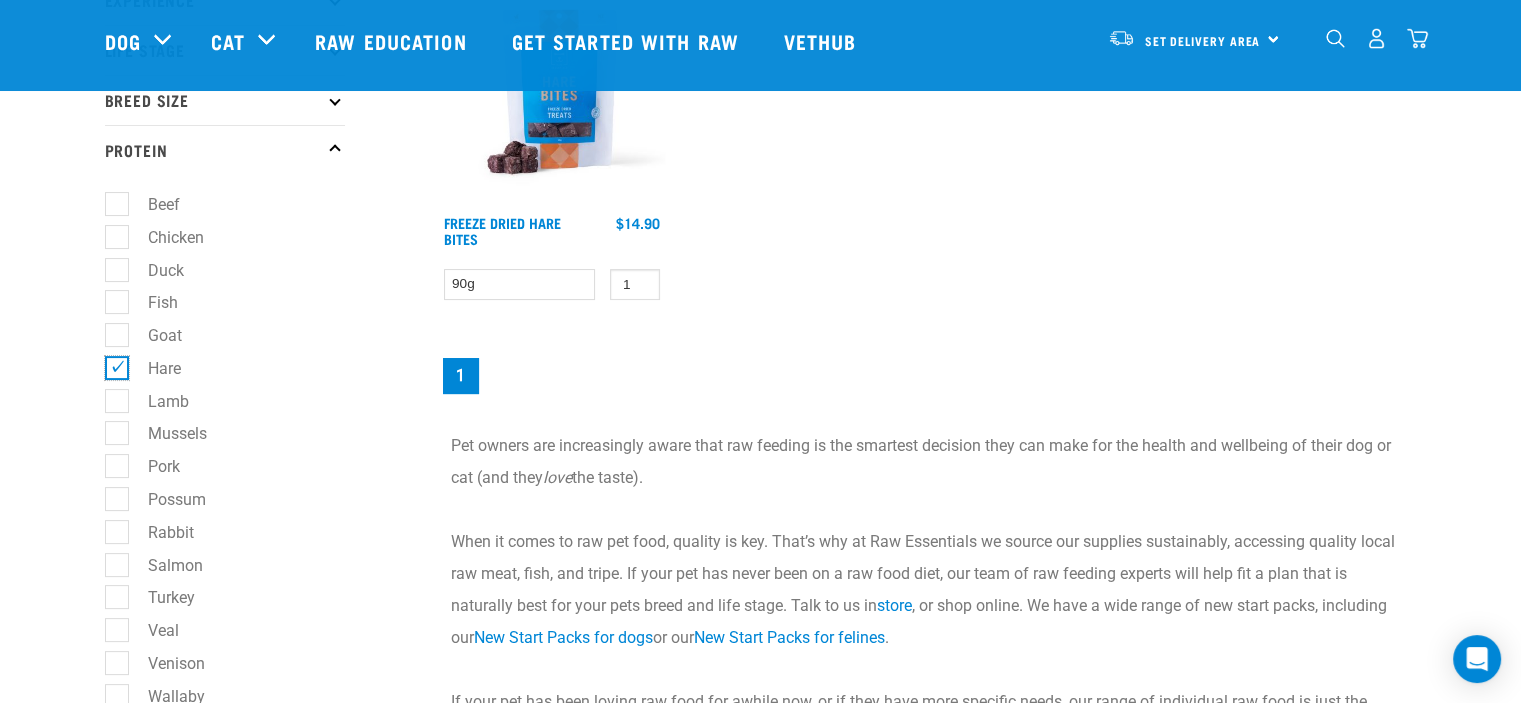 checkbox on "false" 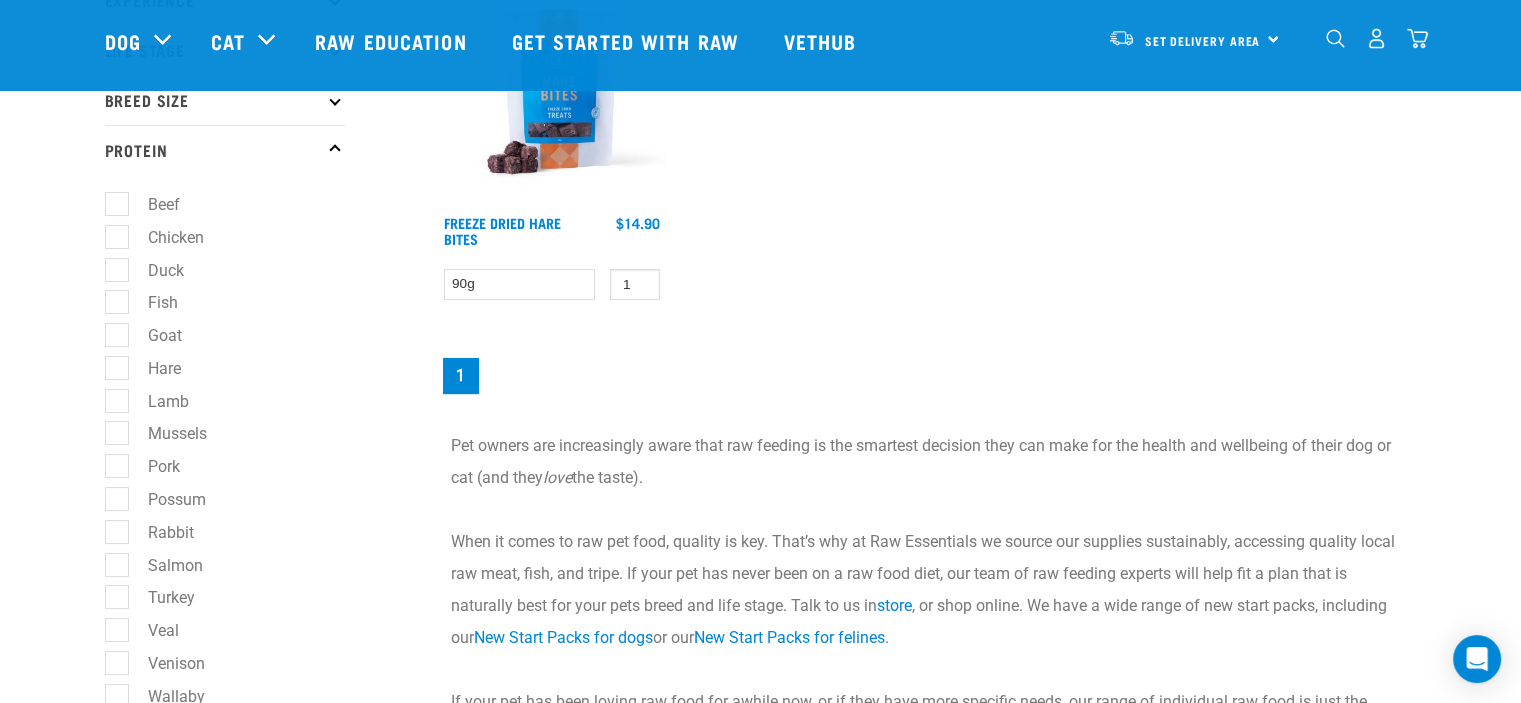 click on "Rabbit" at bounding box center (159, 532) 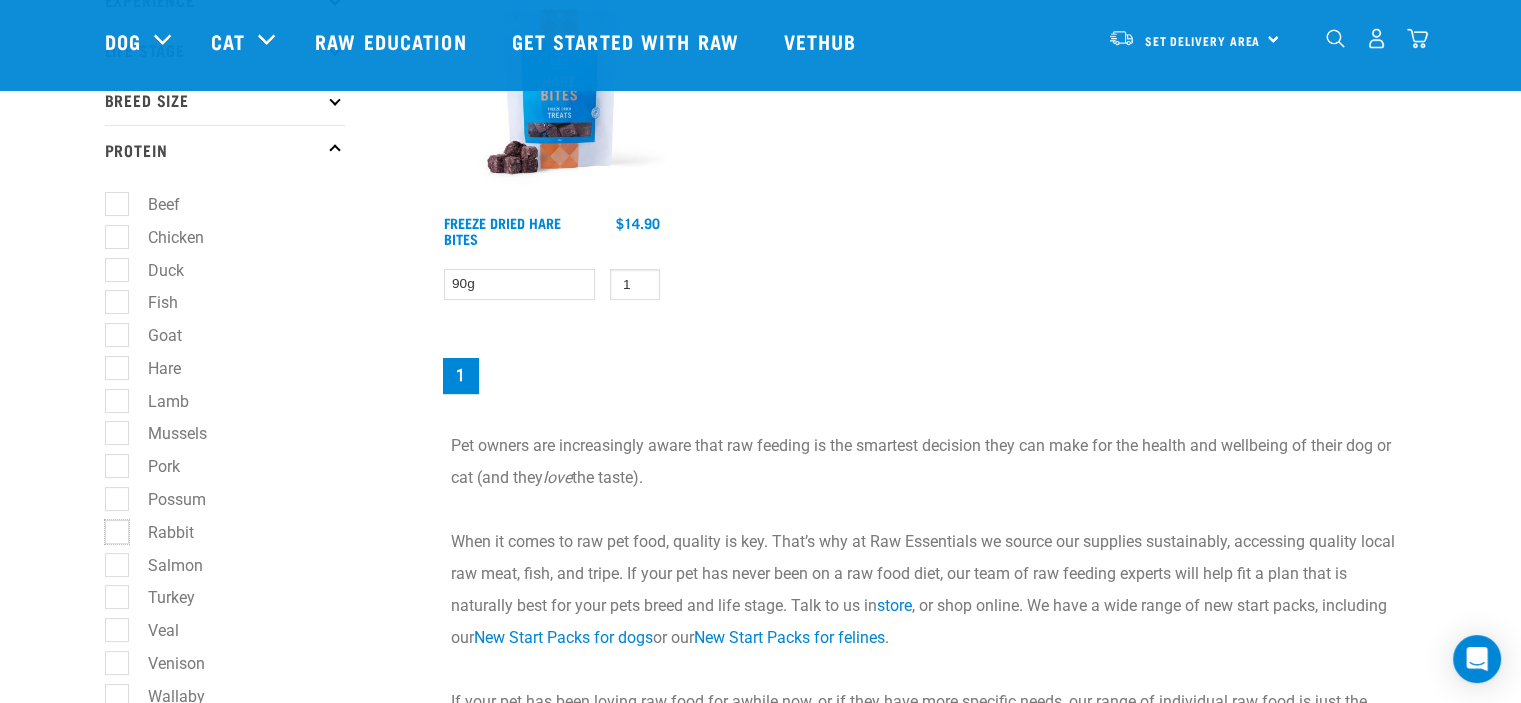 checkbox on "true" 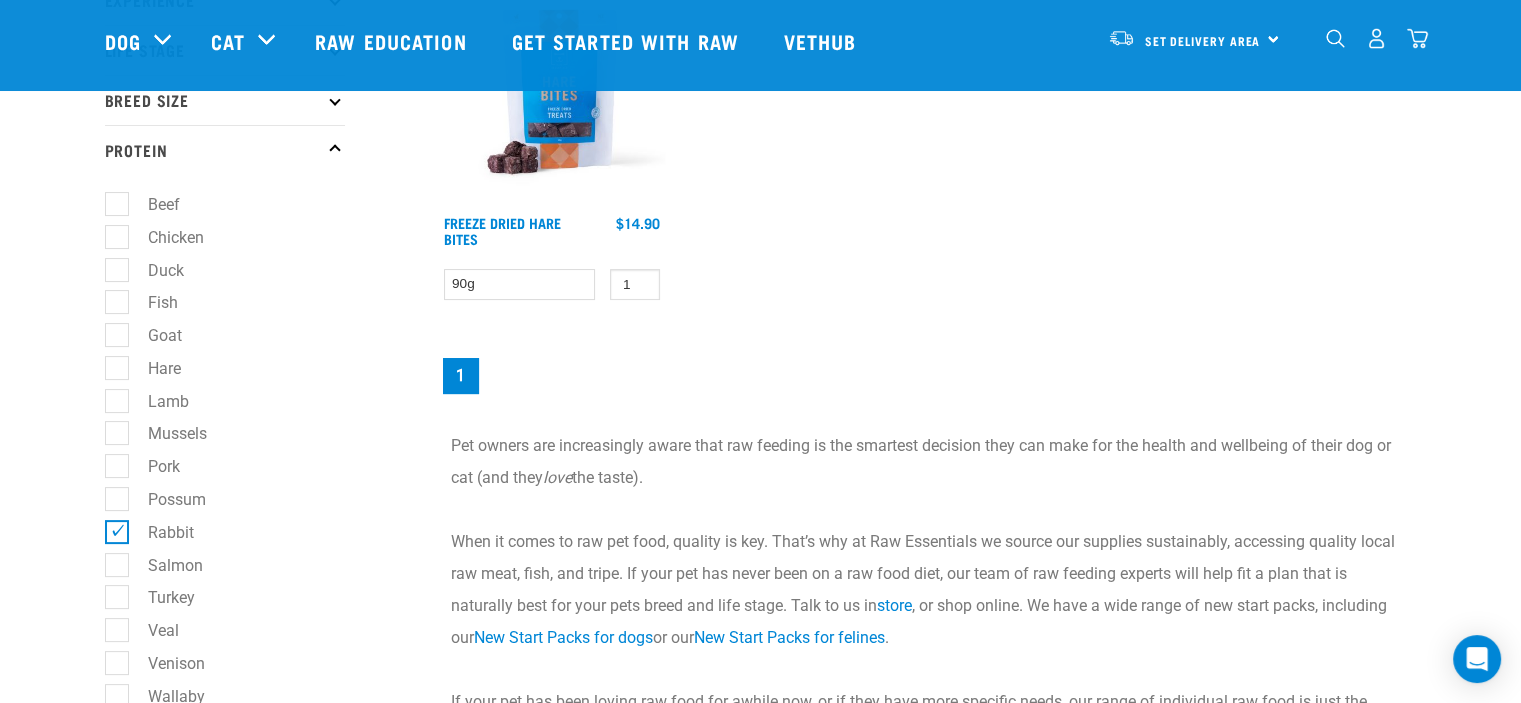 click on "Turkey" at bounding box center [159, 597] 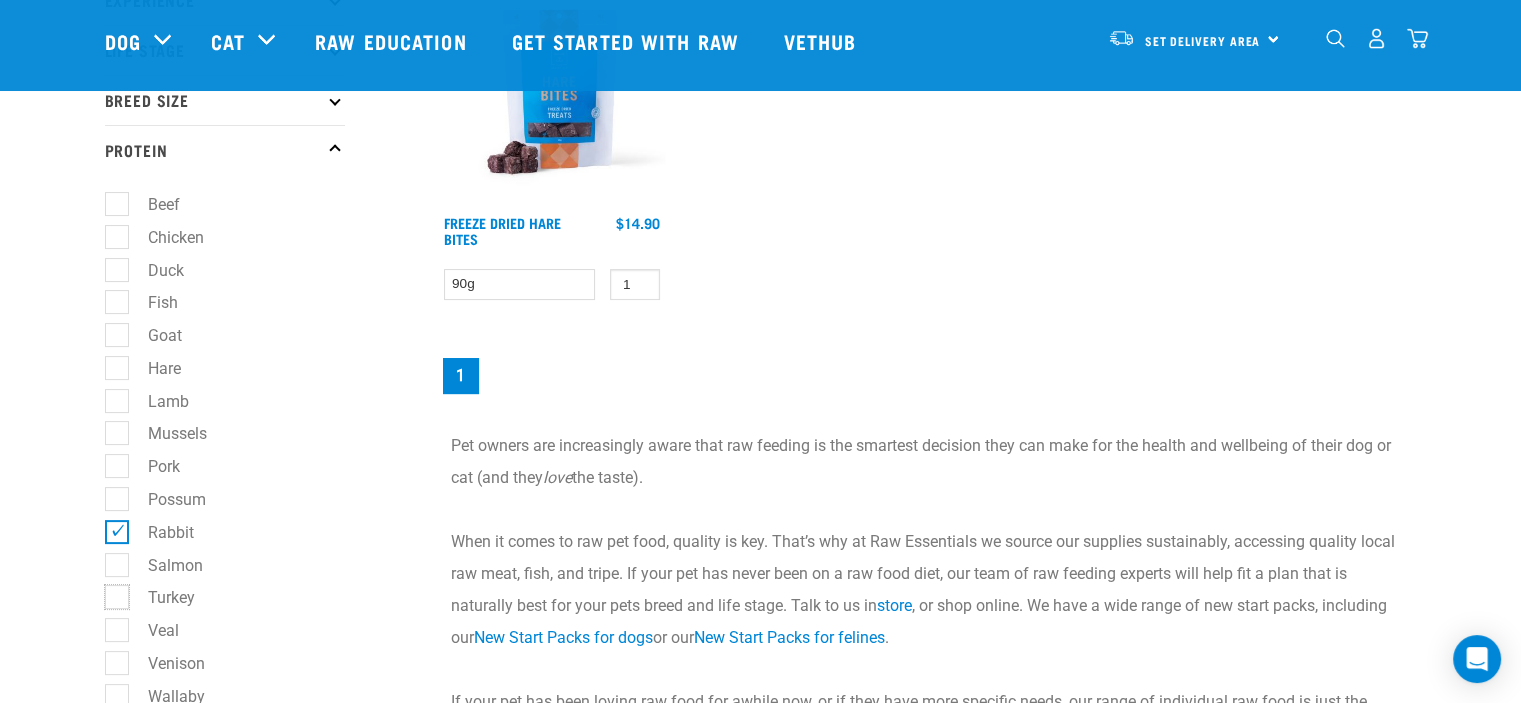 checkbox on "true" 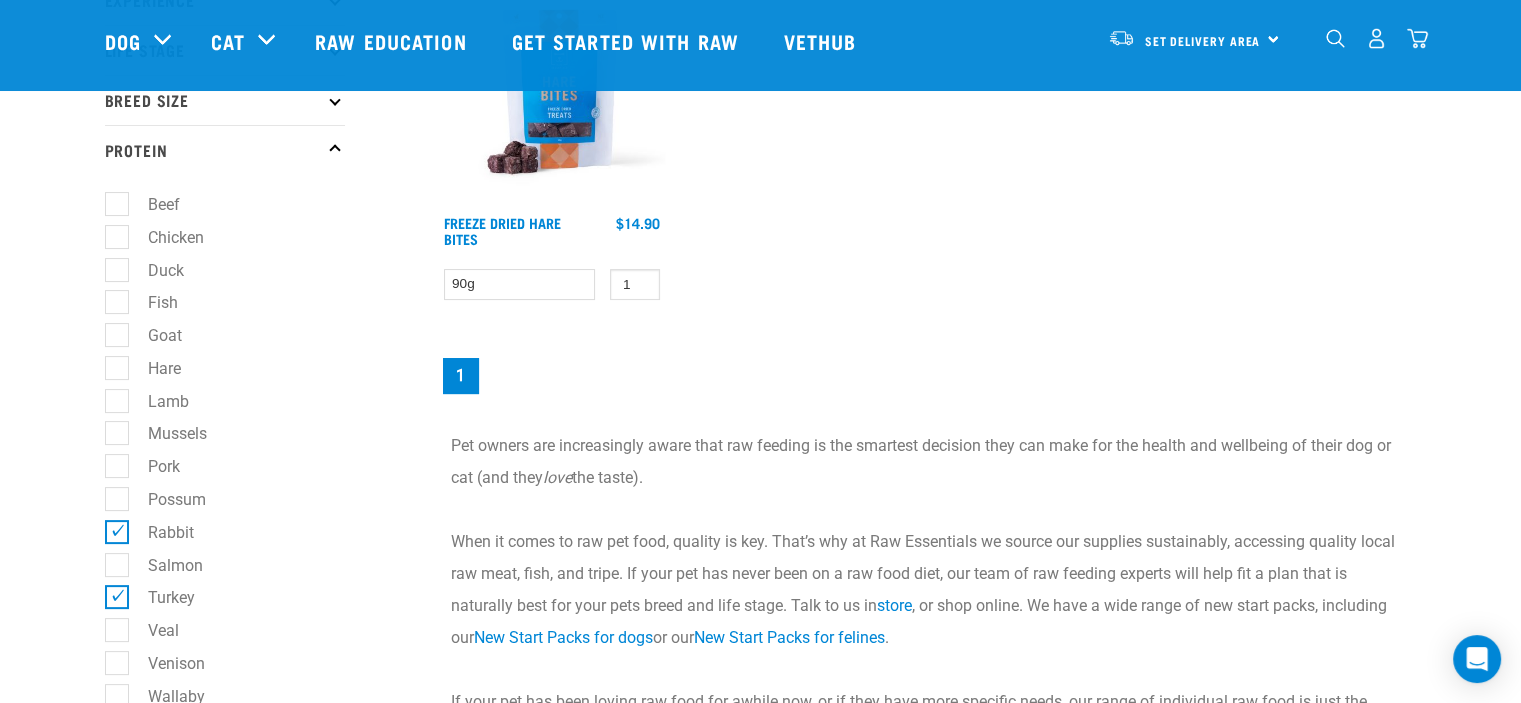 click on "Venison" at bounding box center (164, 663) 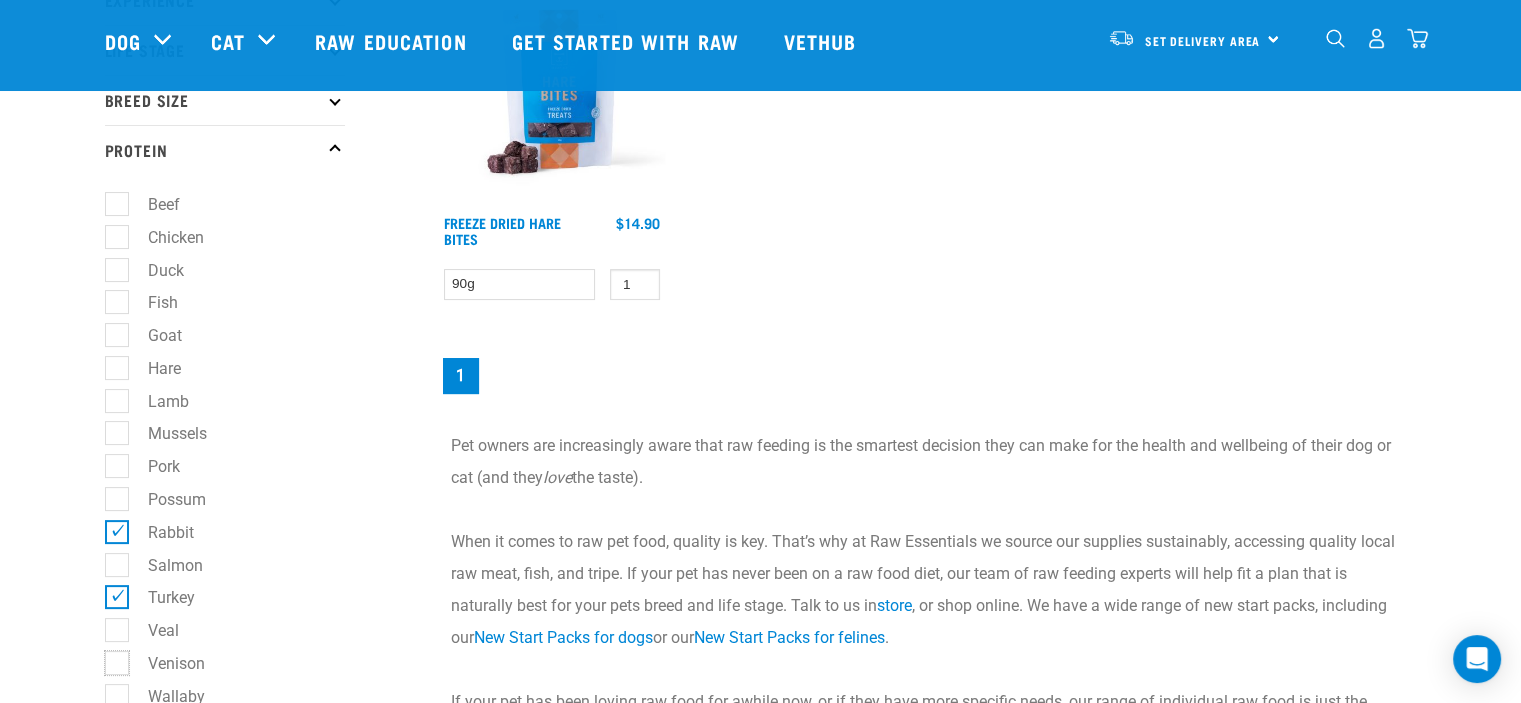 checkbox on "true" 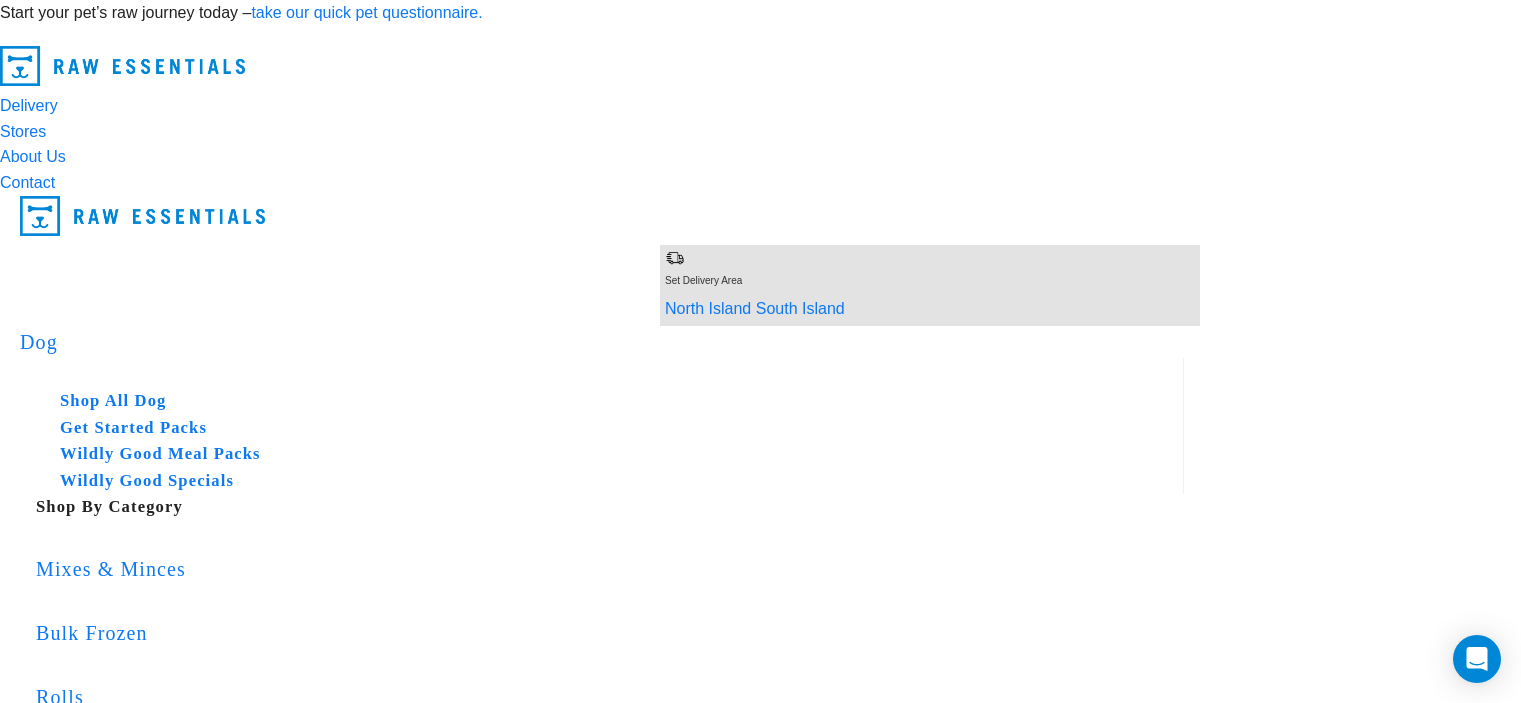 scroll, scrollTop: 0, scrollLeft: 0, axis: both 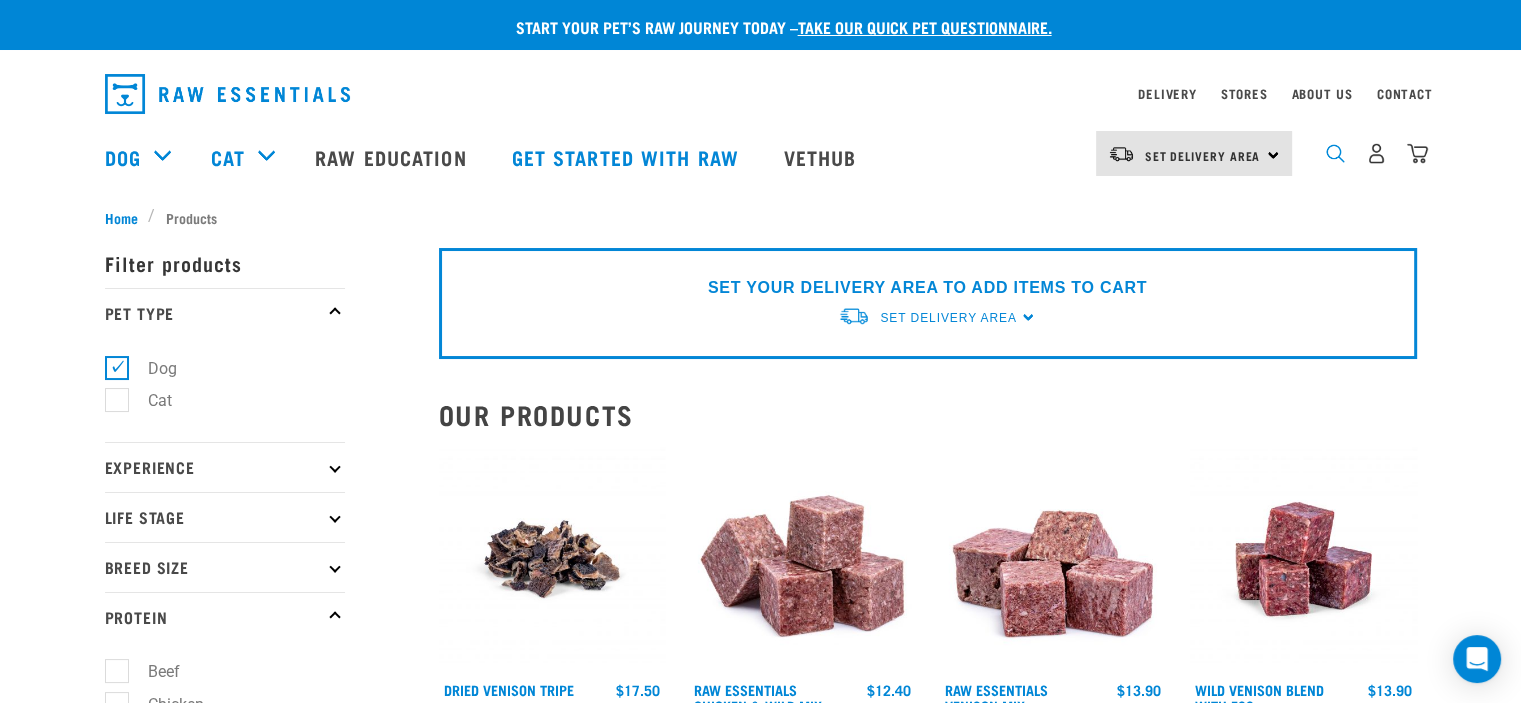 click at bounding box center [1335, 153] 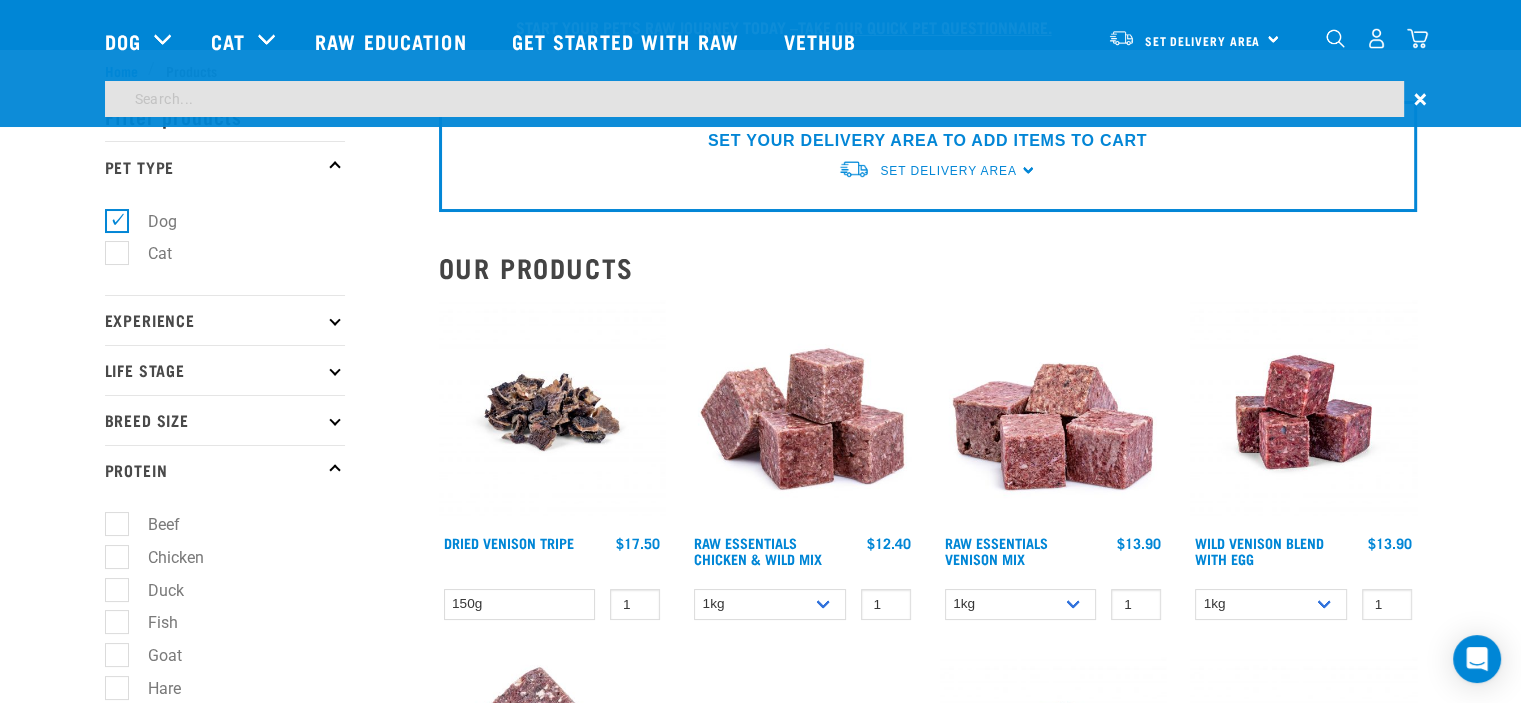 scroll, scrollTop: 615, scrollLeft: 0, axis: vertical 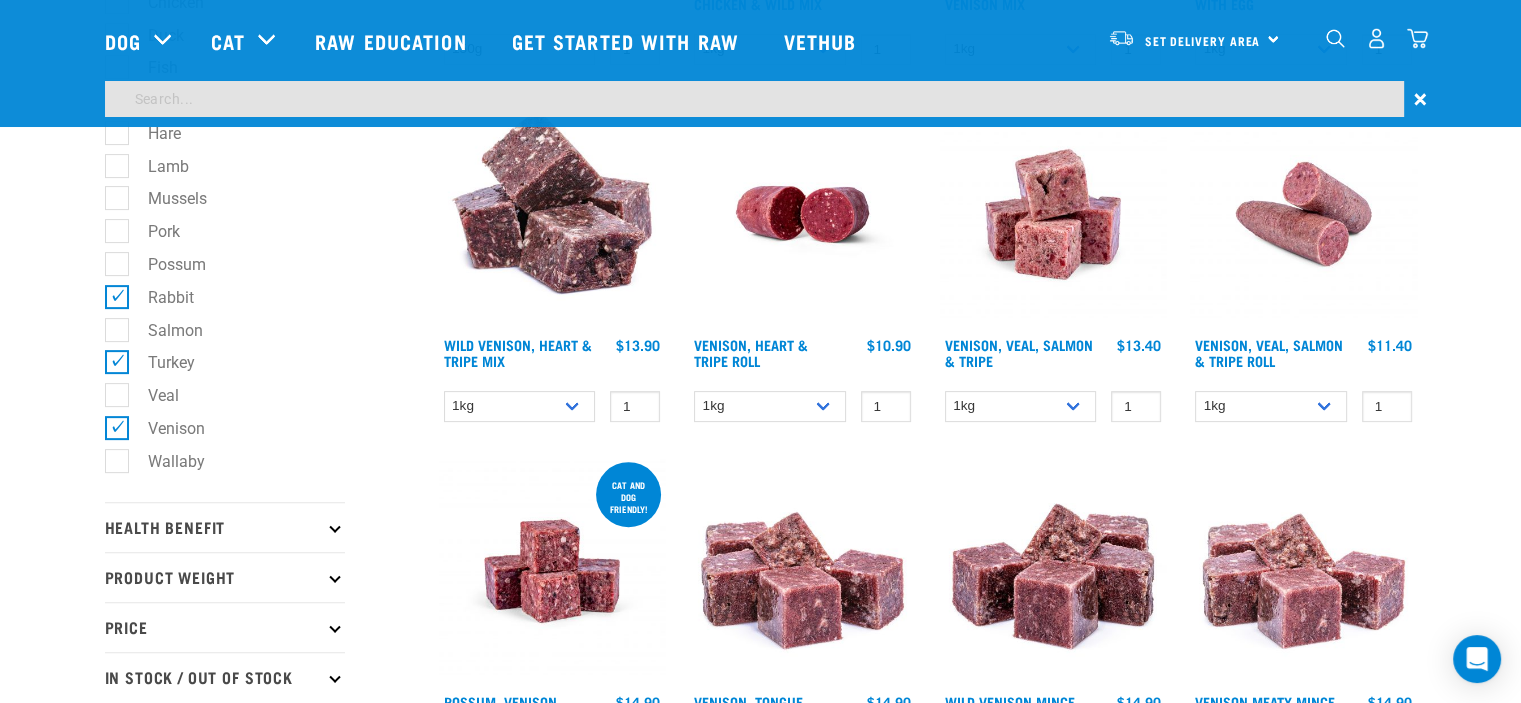 click at bounding box center (754, 99) 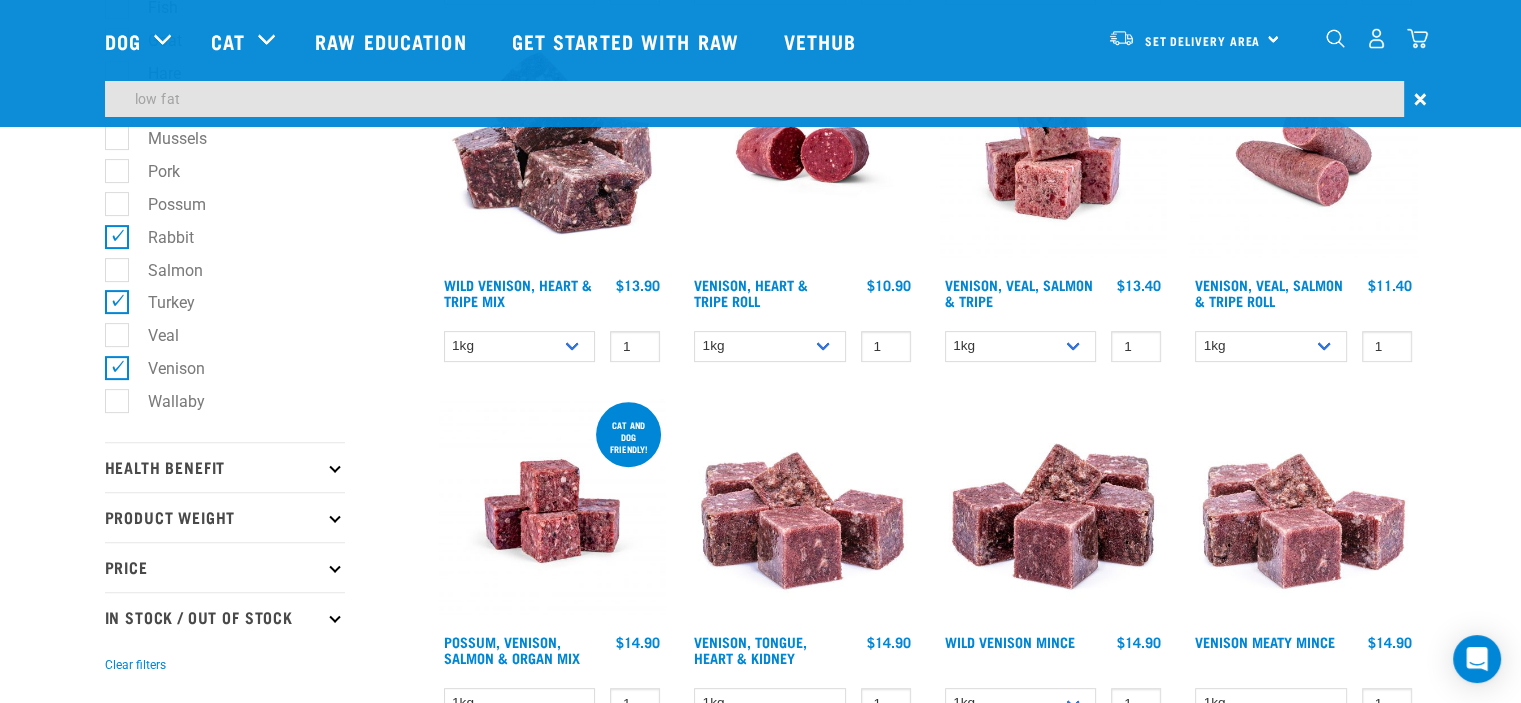 type on "low fat" 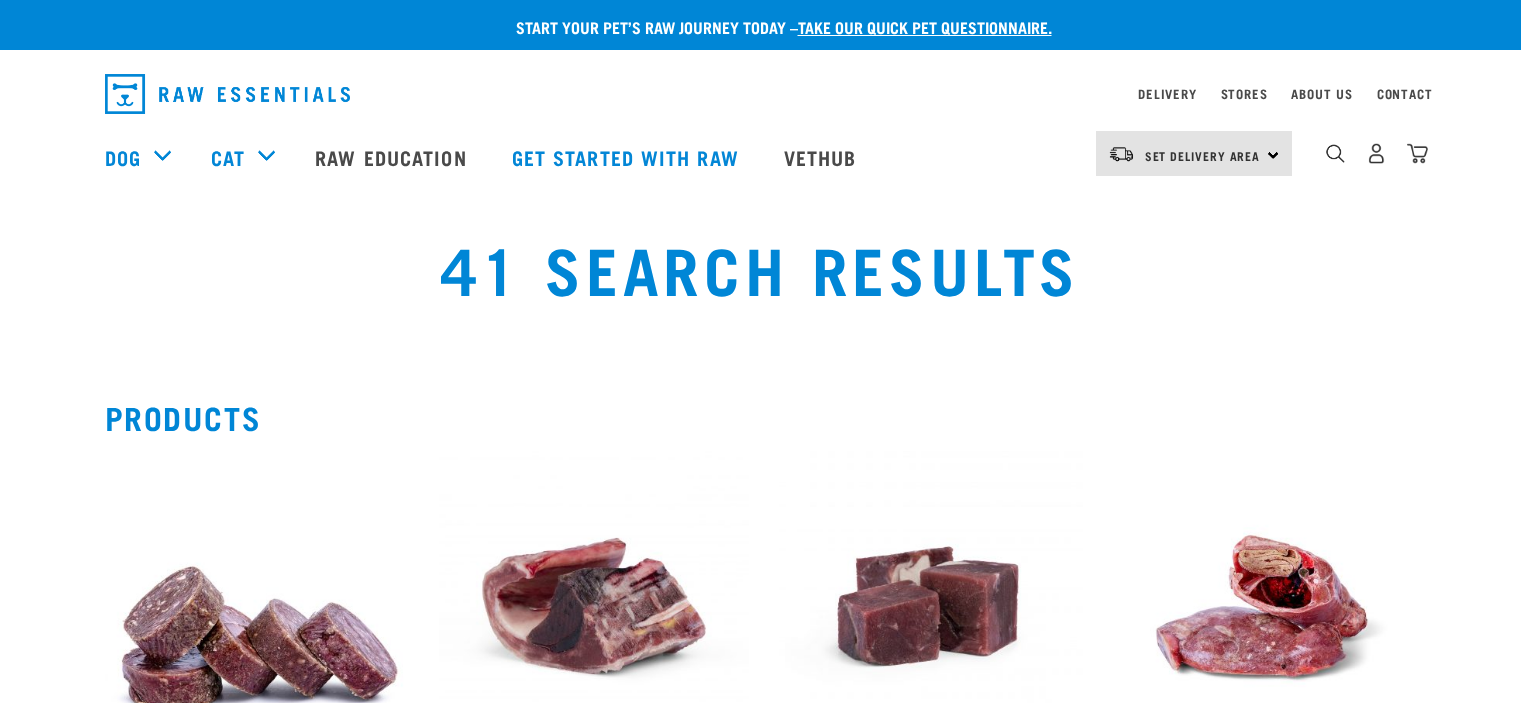 scroll, scrollTop: 0, scrollLeft: 0, axis: both 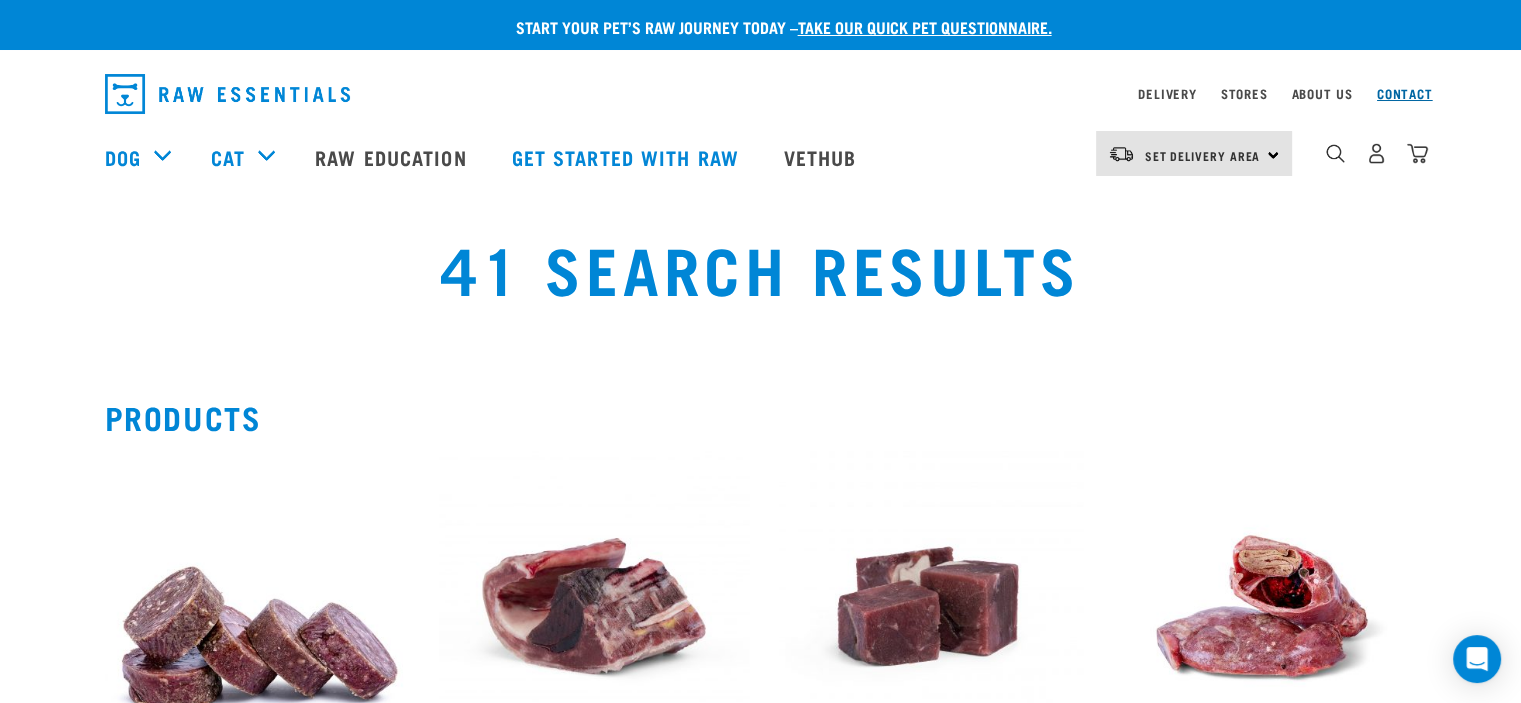 click on "Contact" at bounding box center (1405, 93) 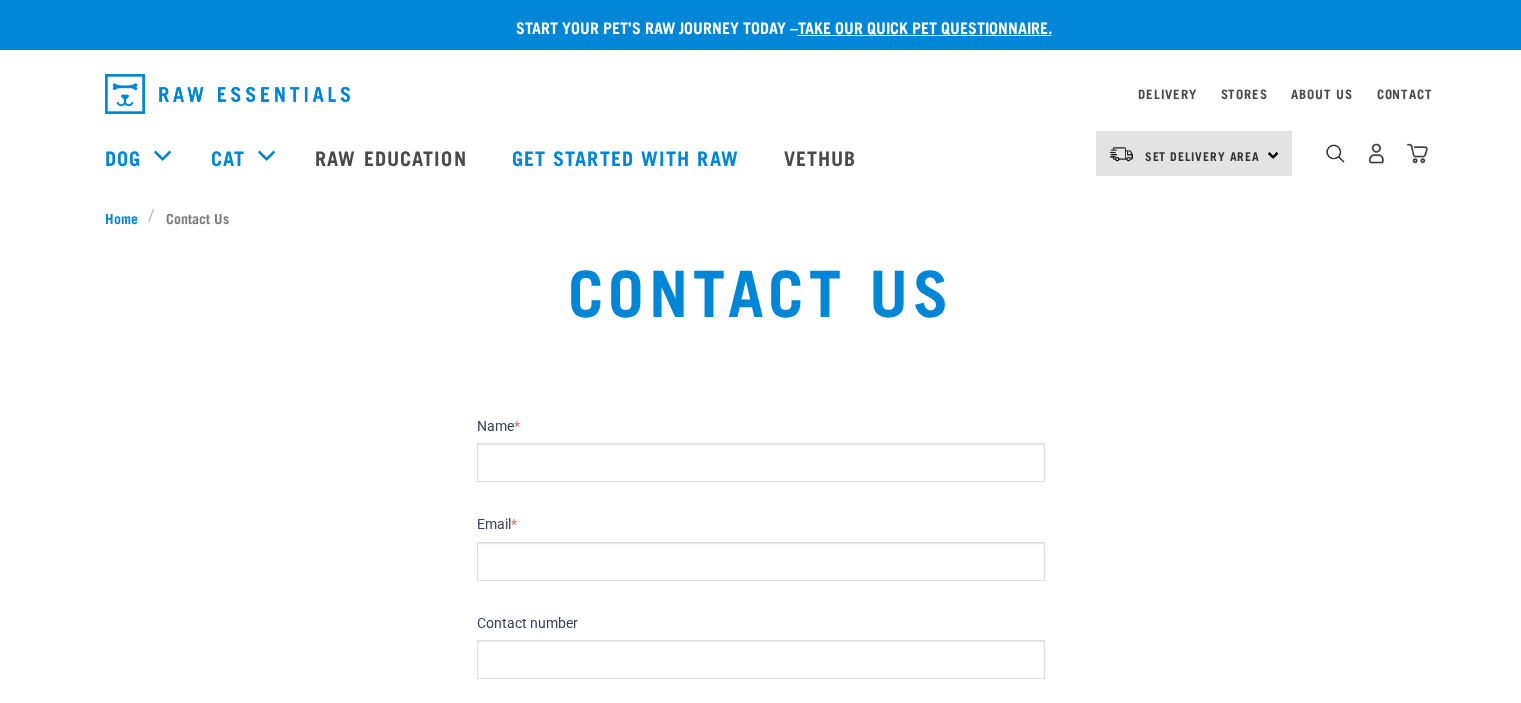 scroll, scrollTop: 0, scrollLeft: 0, axis: both 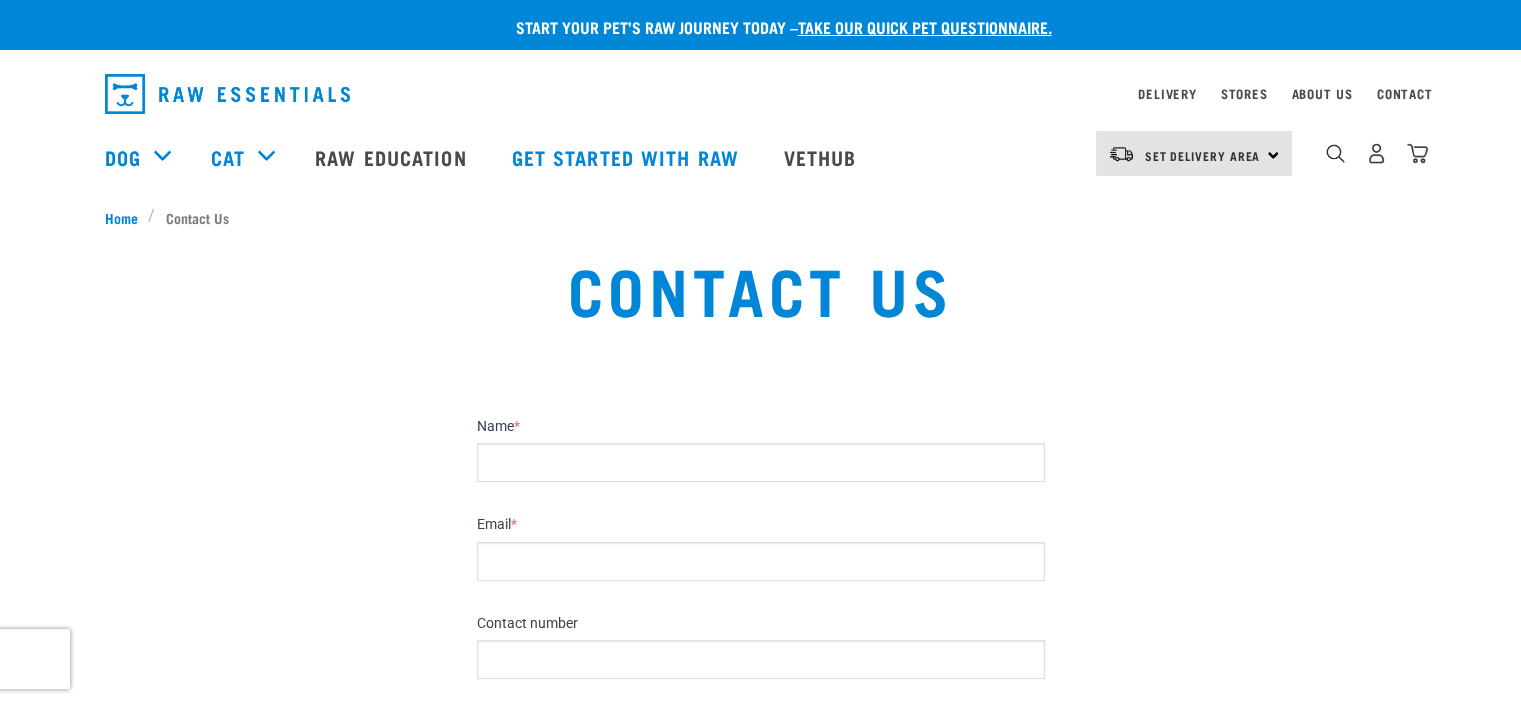 click on "Name  *" at bounding box center (761, 462) 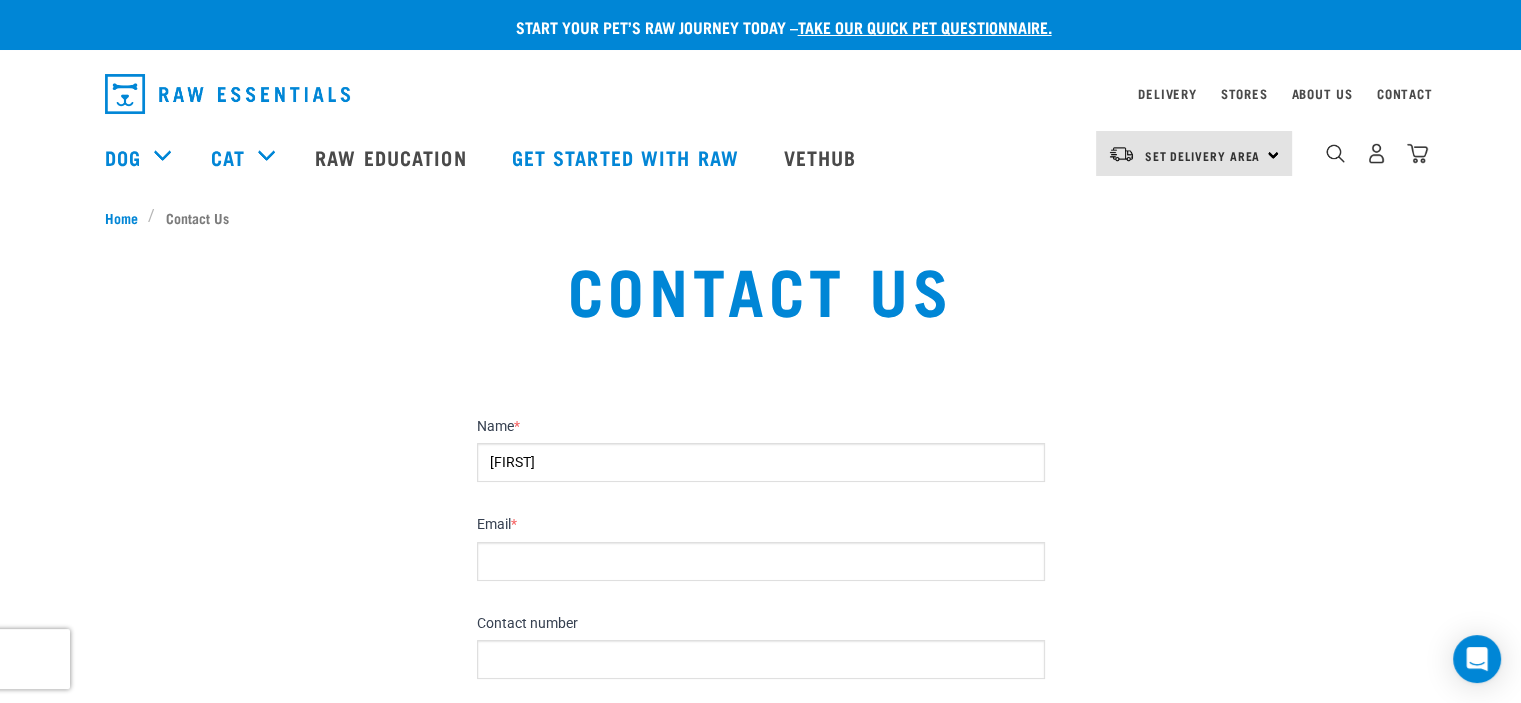 type on "[FIRST]" 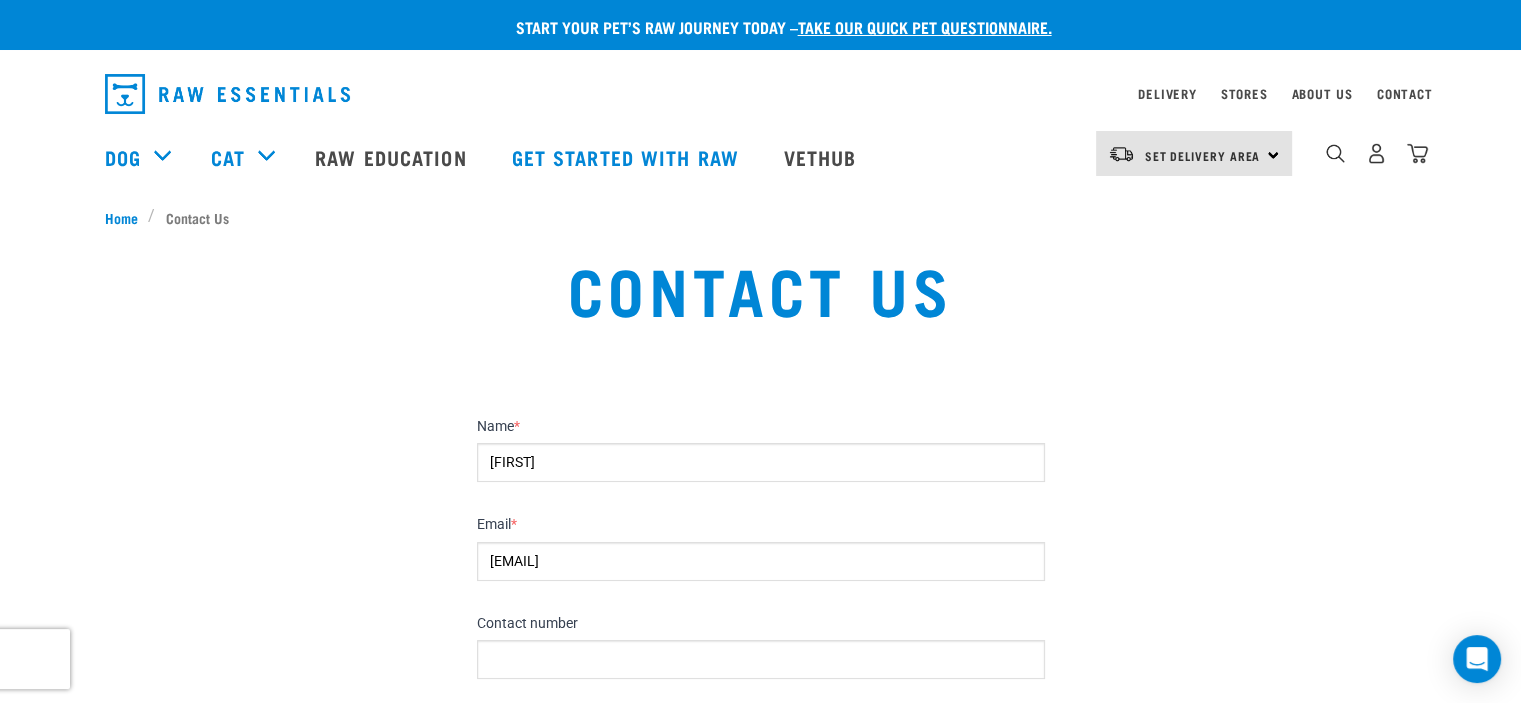 type on "[EMAIL]" 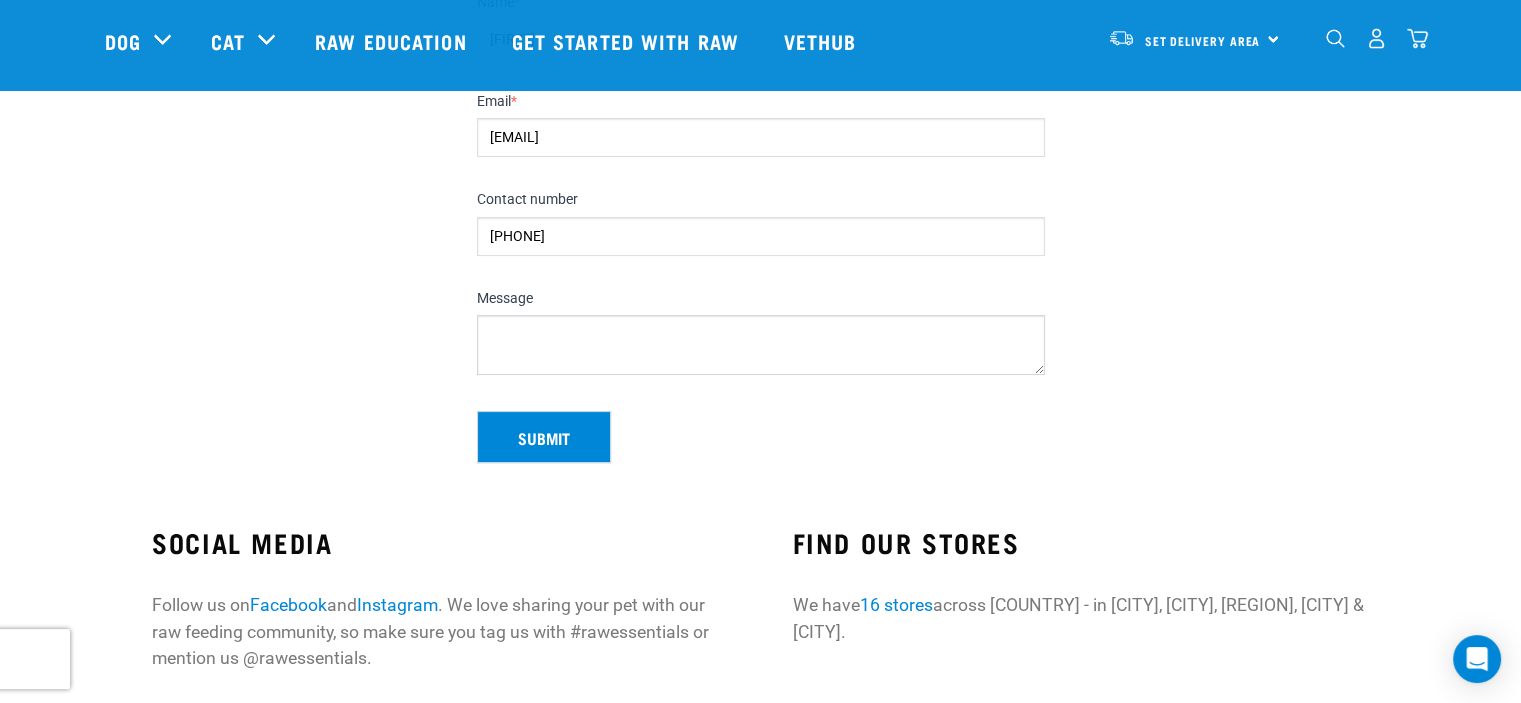 scroll, scrollTop: 280, scrollLeft: 0, axis: vertical 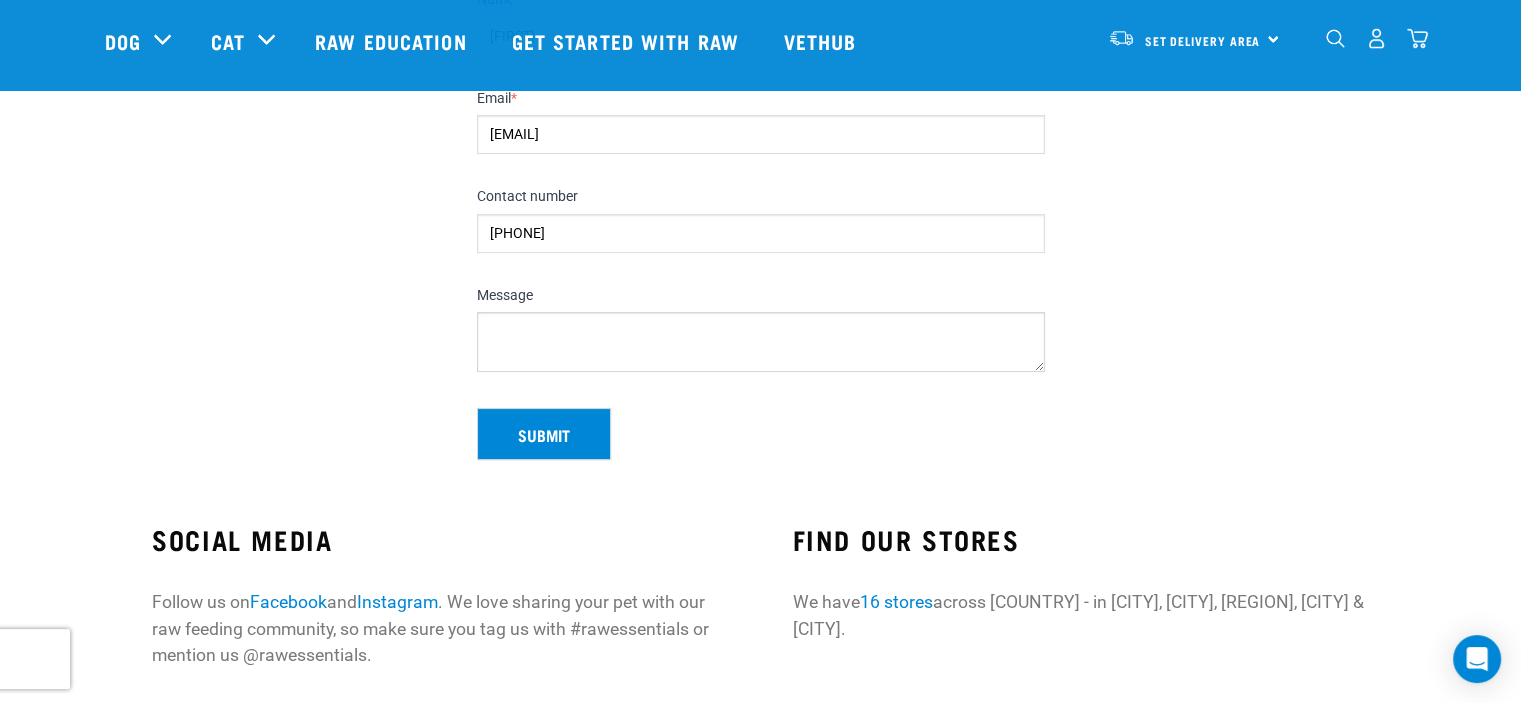type on "[PHONE]" 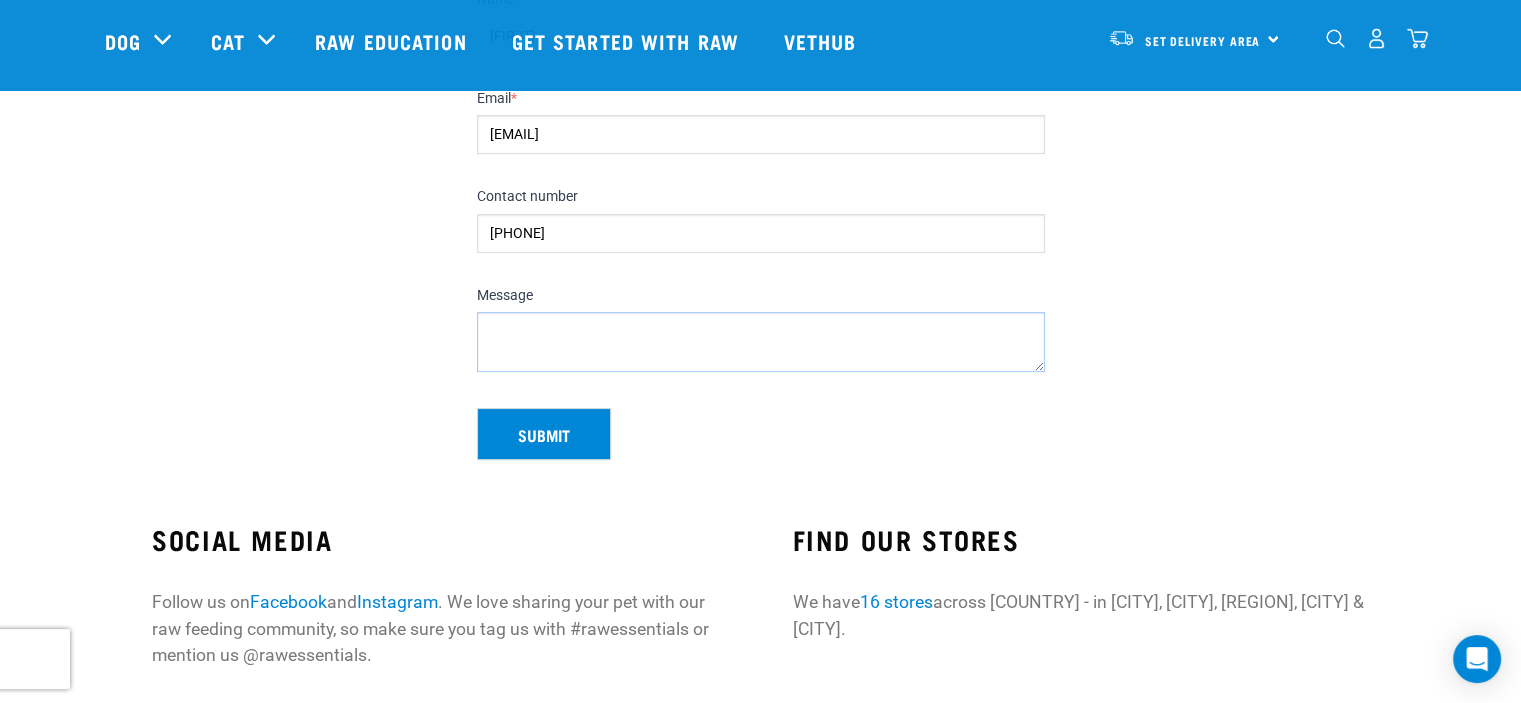 click on "Message" at bounding box center [761, 342] 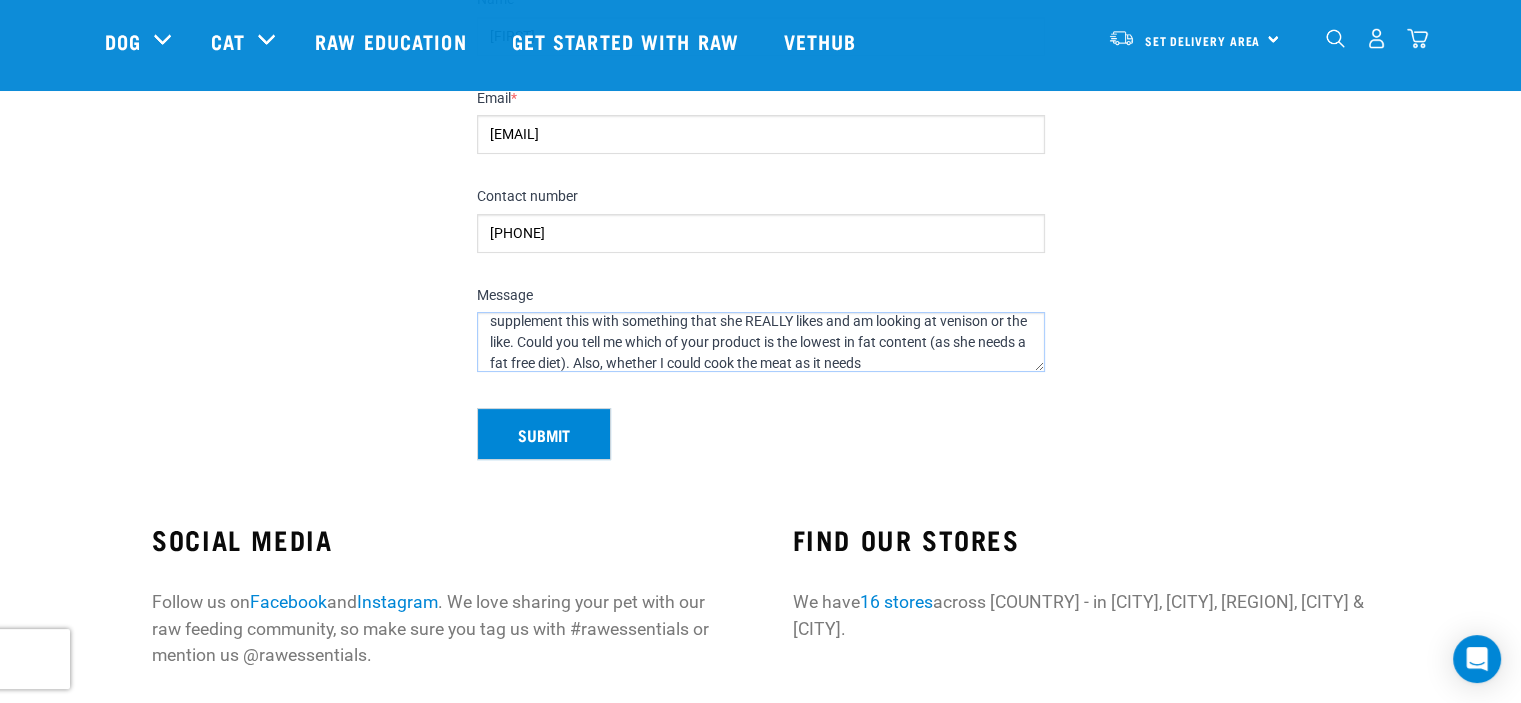 scroll, scrollTop: 73, scrollLeft: 0, axis: vertical 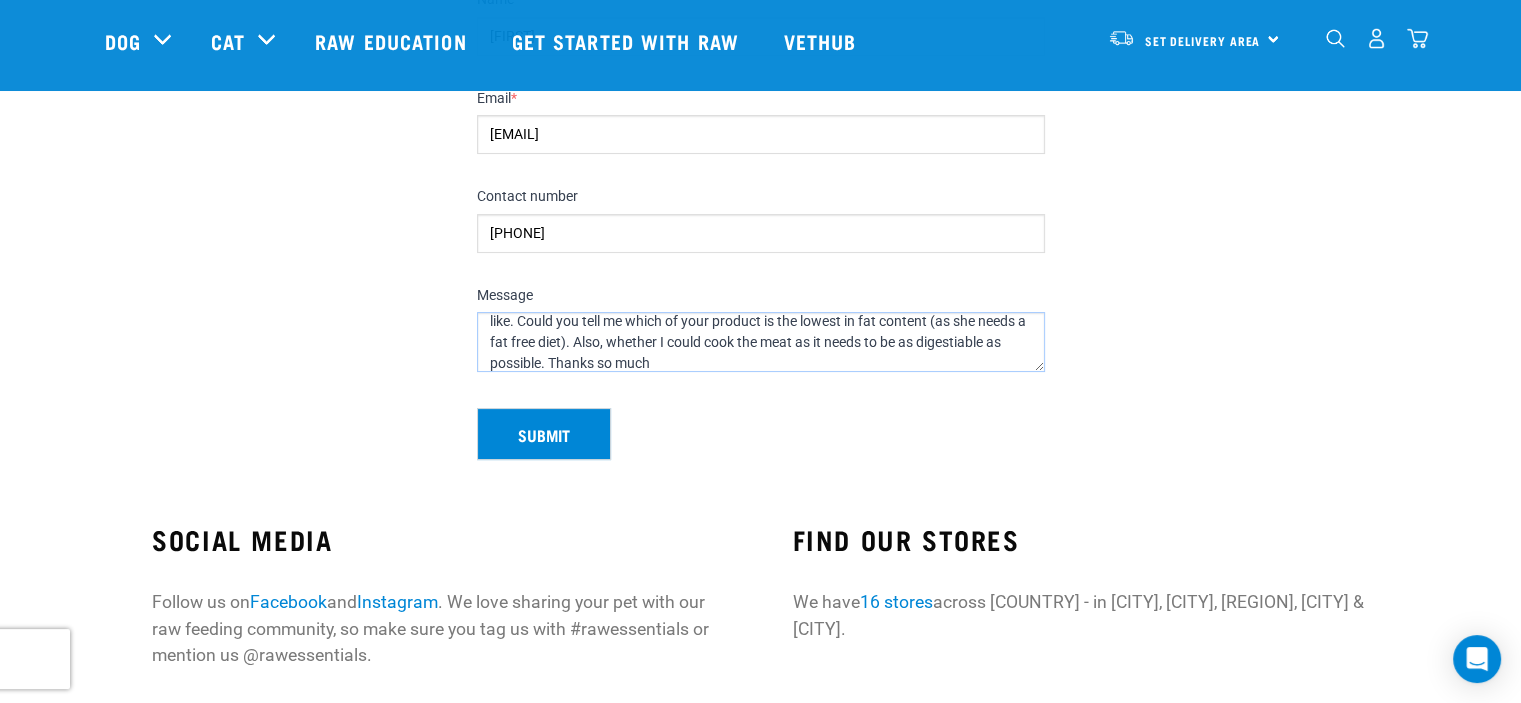 click on "Hi, I have an 3 year old Cavoodle (8kg) who is recovering from pancreatitis. The vet has advised a prescription diet (over the long term) which is great. However, I'd also like to supplement this with something that she REALLY likes and am looking at venison or the like. Could you tell me which of your product is the lowest in fat content (as she needs a fat free diet). Also, whether I could cook the meat as it needs to be as digestiable as possible. Thanks so much" at bounding box center [761, 342] 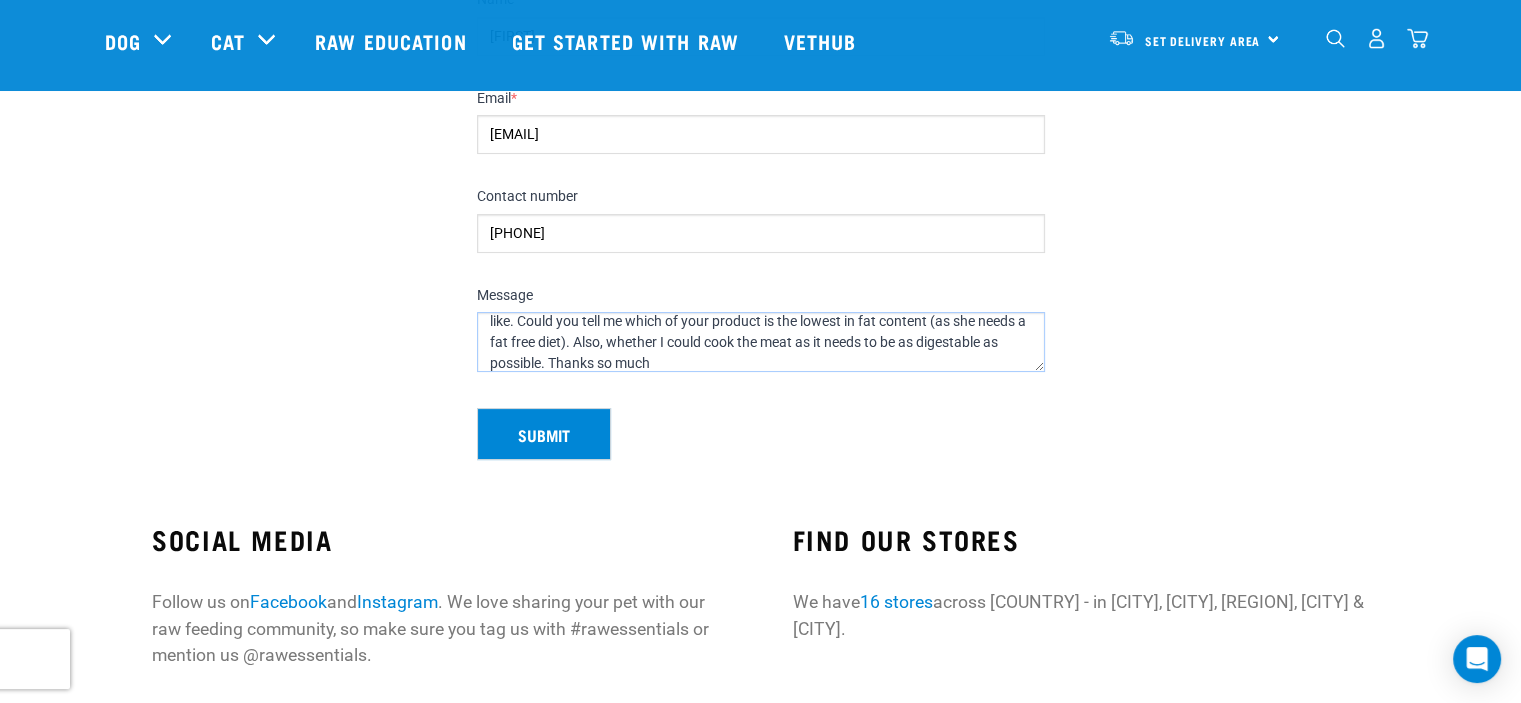 click on "Hi, I have an 3 year old Cavoodle (8kg) who is recovering from pancreatitis. The vet has advised a prescription diet (over the long term) which is great. However, I'd also like to supplement this with something that she REALLY likes and am looking at venison or the like. Could you tell me which of your product is the lowest in fat content (as she needs a fat free diet). Also, whether I could cook the meat as it needs to be as digestable as possible. Thanks so much" at bounding box center (761, 342) 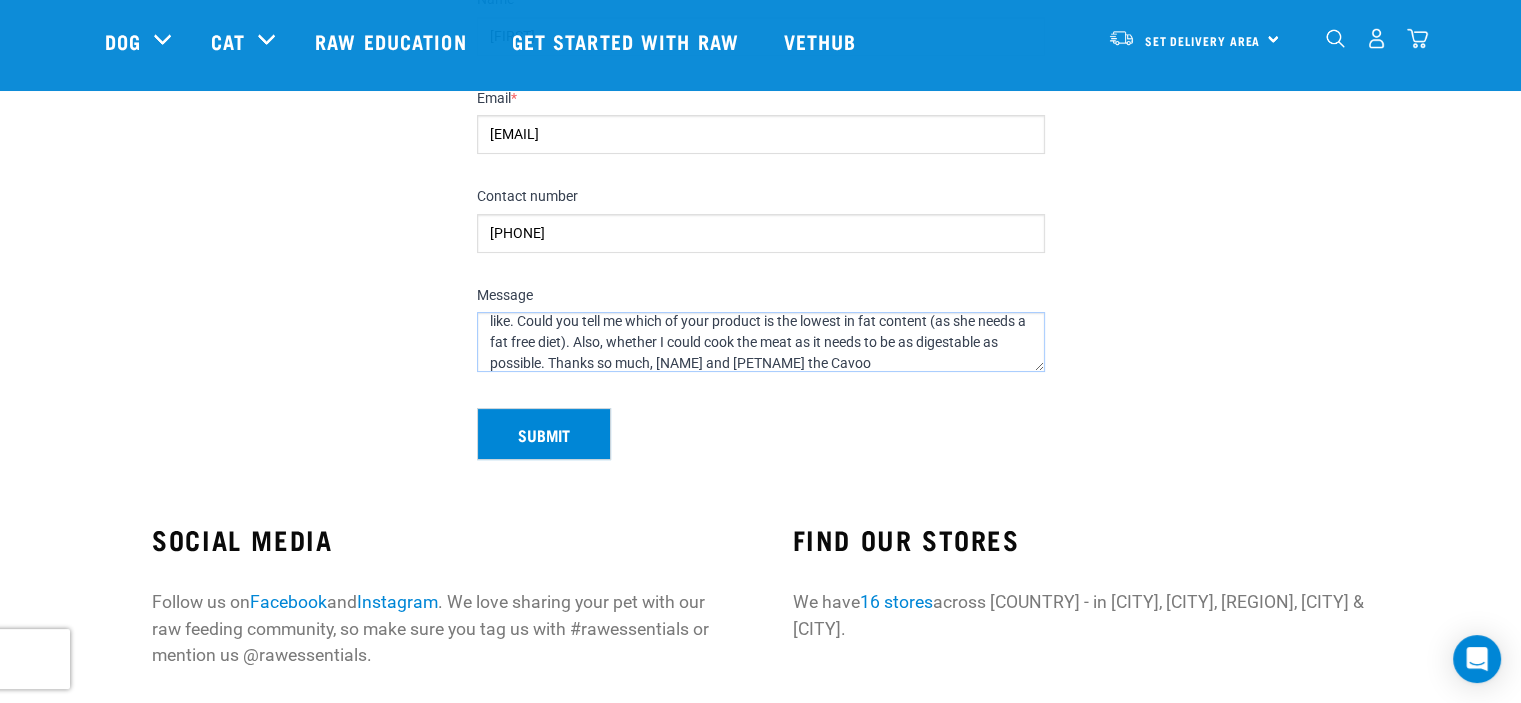 scroll, scrollTop: 94, scrollLeft: 0, axis: vertical 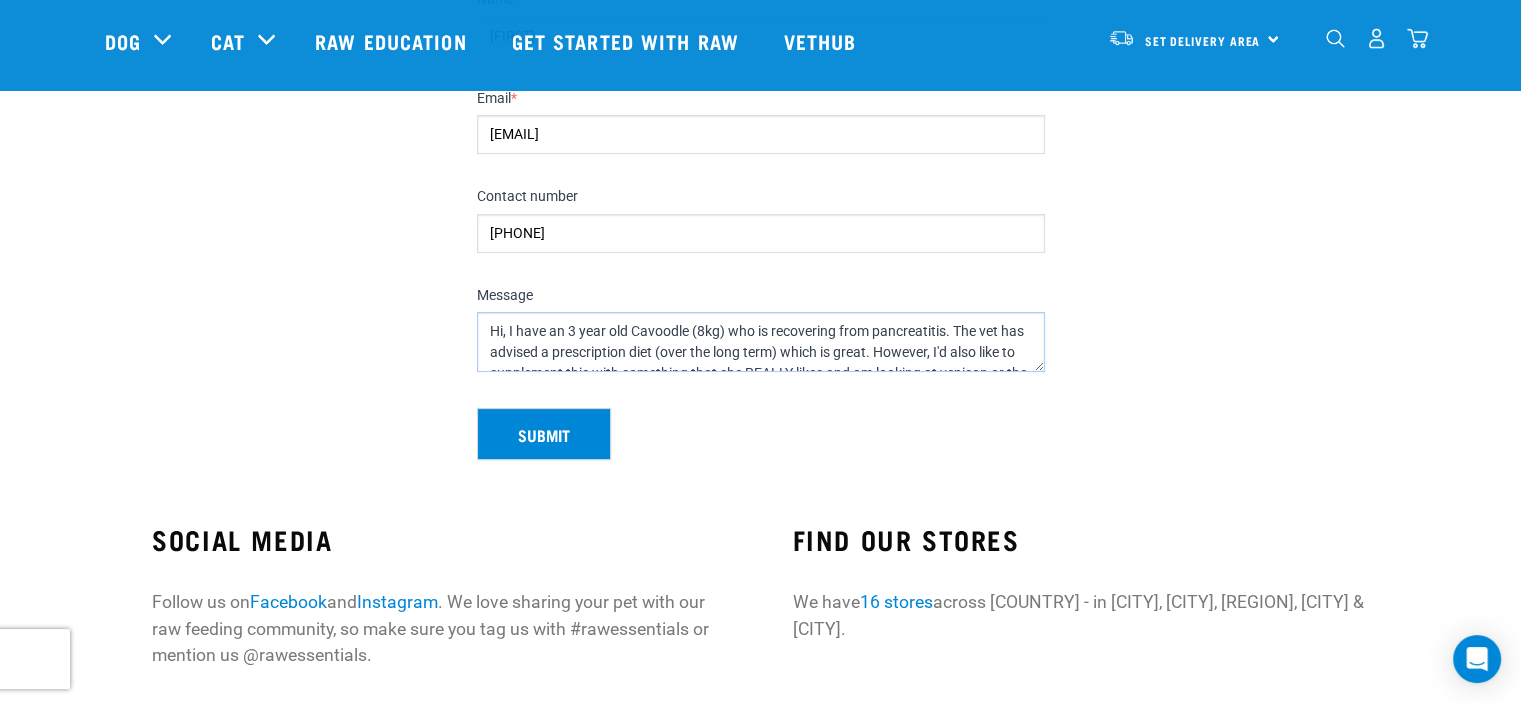 click on "Hi, I have an 3 year old Cavoodle (8kg) who is recovering from pancreatitis. The vet has advised a prescription diet (over the long term) which is great. However, I'd also like to supplement this with something that she REALLY likes and am looking at venison or the like. Could you tell me which of your product is the lowest in fat content (as she needs a fat free diet). Also, whether I could cook the meat as it needs to be as digestable as possible. Thanks so much, [FIRST] and [PETNAME] the Cavoodle" at bounding box center [761, 342] 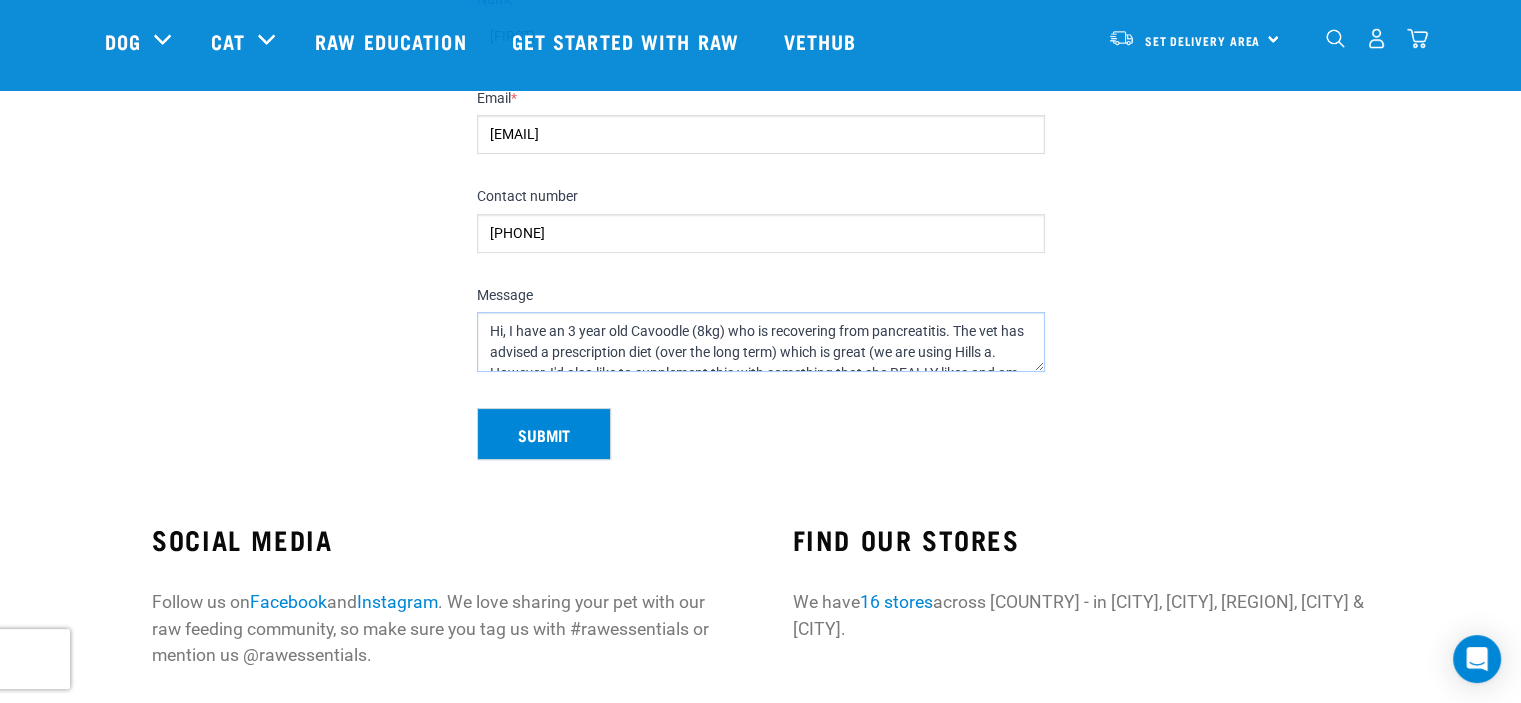 scroll, scrollTop: 10, scrollLeft: 0, axis: vertical 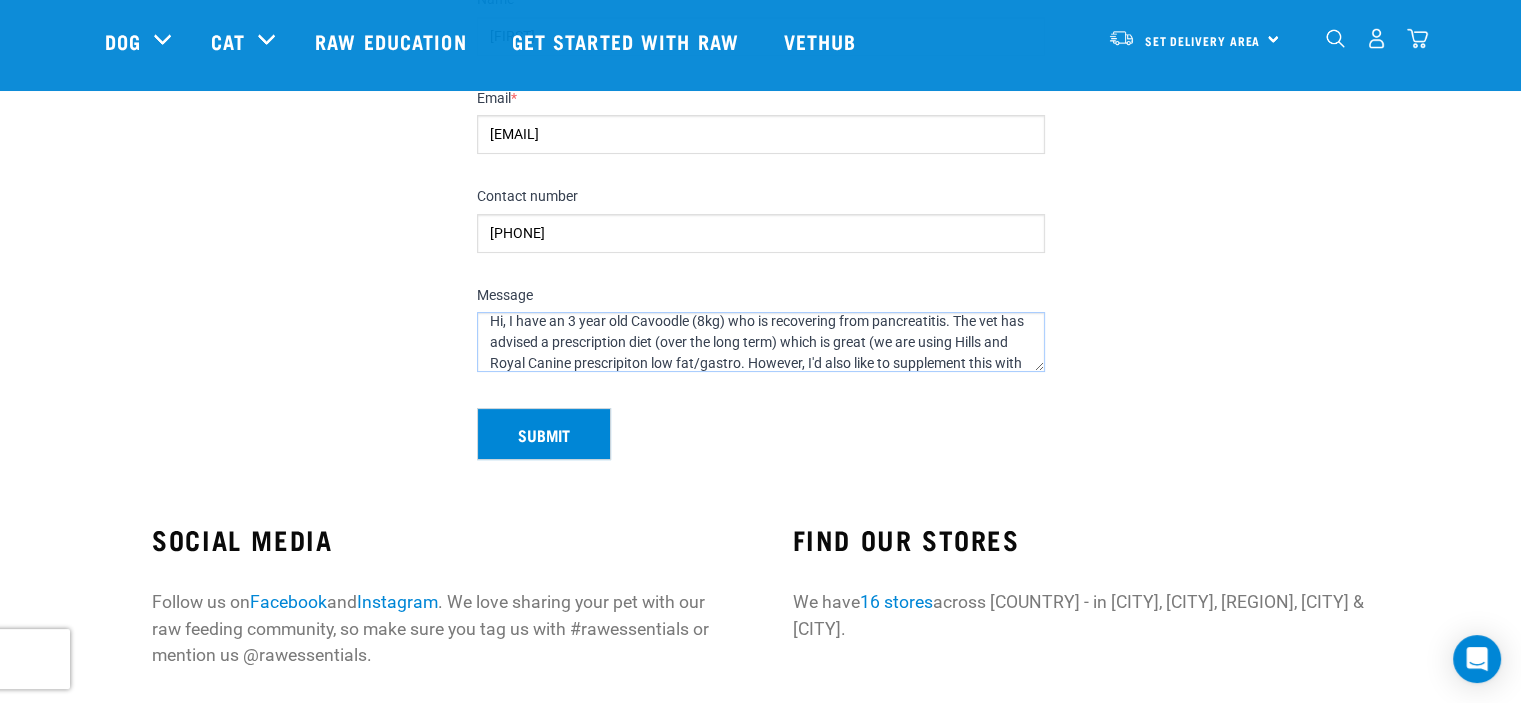 click on "Hi, I have an 3 year old Cavoodle (8kg) who is recovering from pancreatitis. The vet has advised a prescription diet (over the long term) which is great (we are using Hills and Royal Canine prescripiton low fat/gastro. However, I'd also like to supplement this with something that she REALLY likes and am looking at venison or the like. Could you tell me which of your product is the lowest in fat content (as she needs a fat free diet). Also, whether I could cook the meat as it needs to be as digestable as possible. Thanks so much, [FIRST] and Willow the Cavoodle" at bounding box center (761, 342) 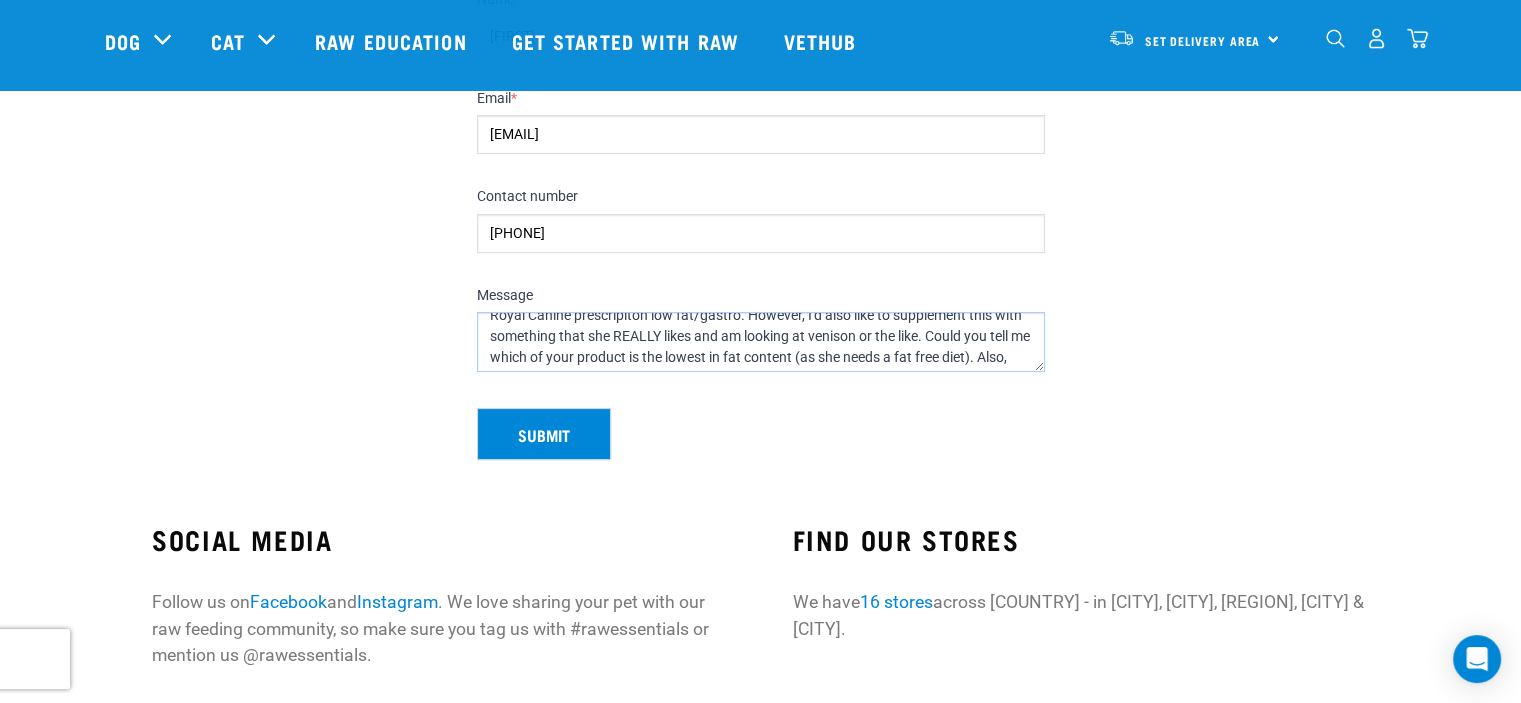 click on "Hi, I have an 3 year old Cavoodle (8kg) who is recovering from pancreatitis. The vet has advised a prescription diet (over the long term) which is great (we are using Hills and Royal Canine prescripiton low fat/gastro. However, I'd also like to supplement this with something that she REALLY likes and am looking at venison or the like. Could you tell me which of your product is the lowest in fat content (as she needs a fat free diet). Also, whether I could cook the meat as it needs to be as digestable as possible. Thanks so much, [FIRST] and Willow the Cavoodle" at bounding box center [761, 342] 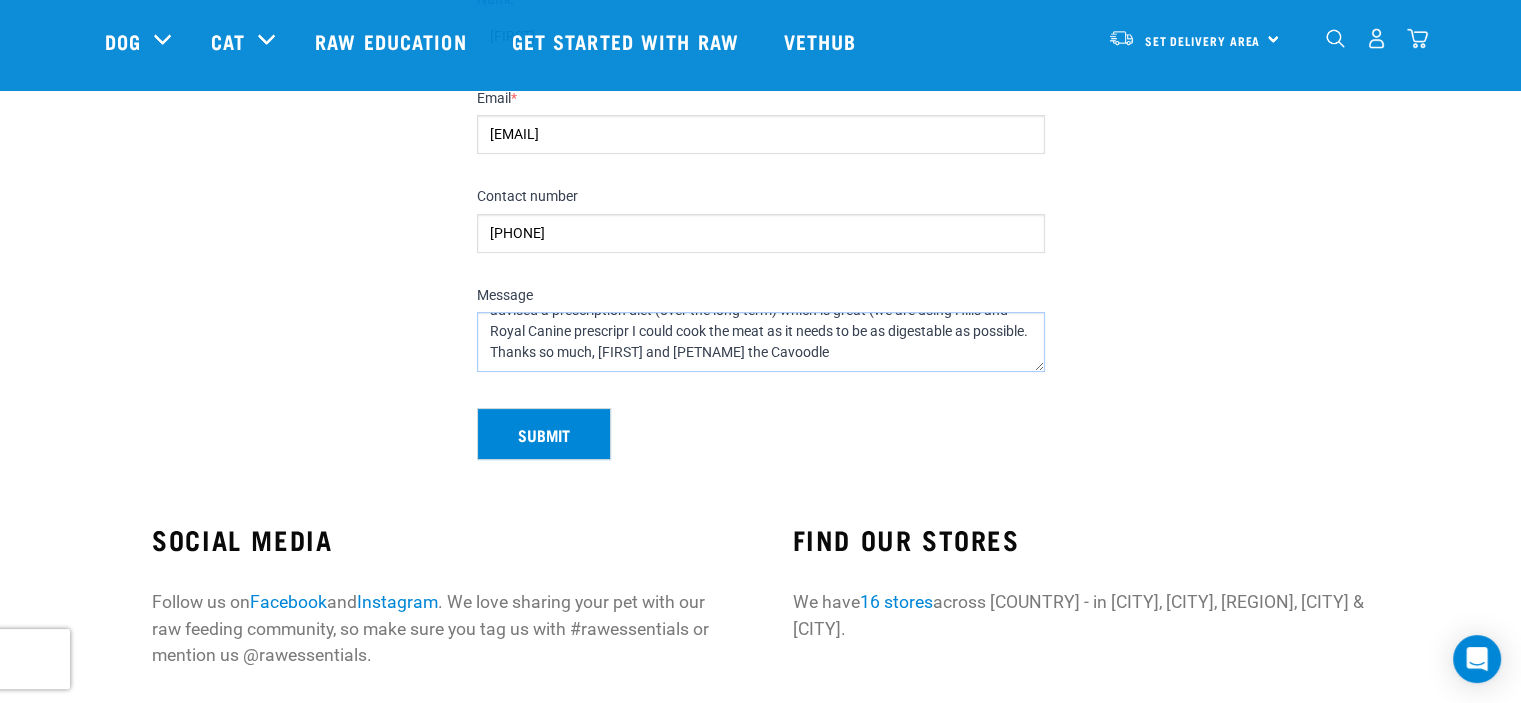 scroll, scrollTop: 41, scrollLeft: 0, axis: vertical 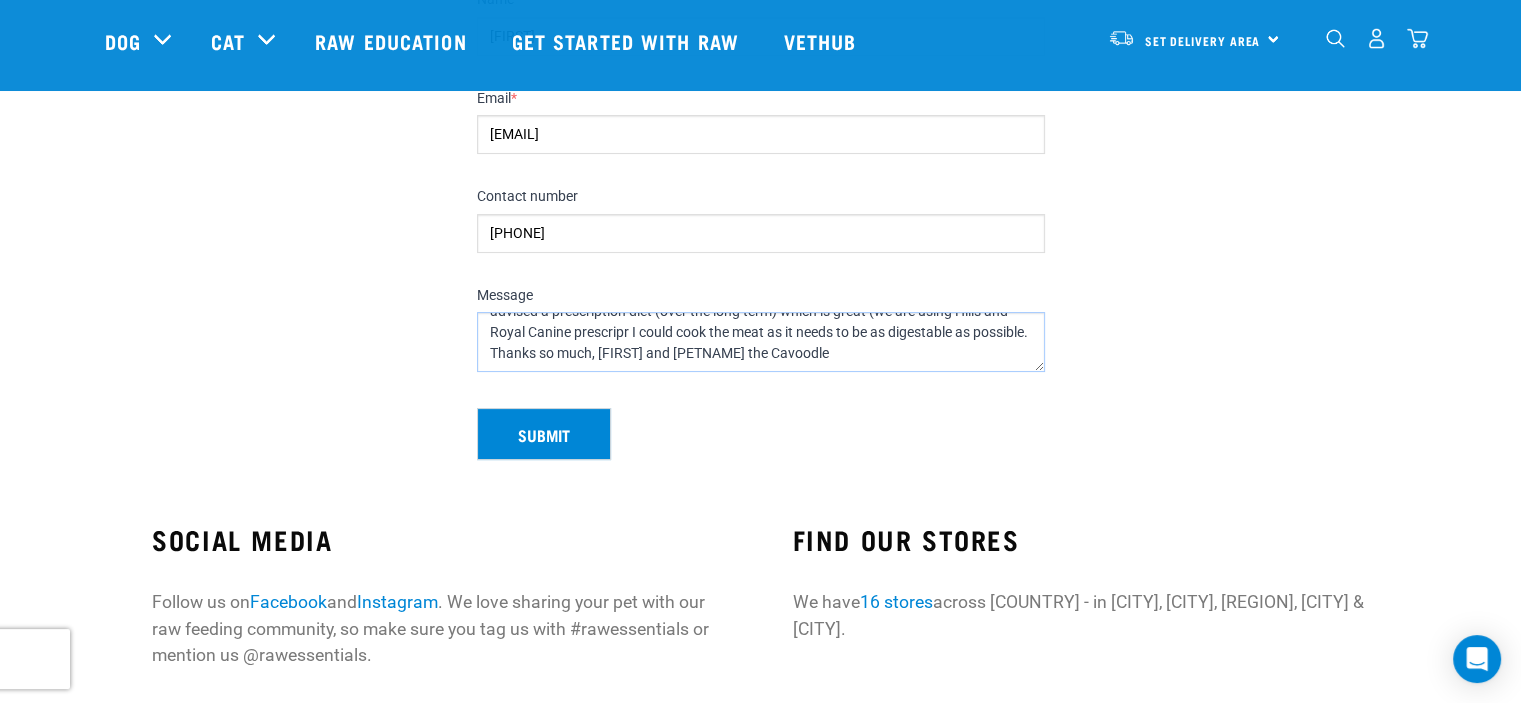click on "Hi, I have an 3 year old Cavoodle (8kg) who is recovering from pancreatitis. The vet has advised a prescription diet (over the long term) which is great (we are using Hills and Royal Canine prescripr I could cook the meat as it needs to be as digestable as possible. Thanks so much, [FIRST] and [PETNAME] the Cavoodle" at bounding box center (761, 342) 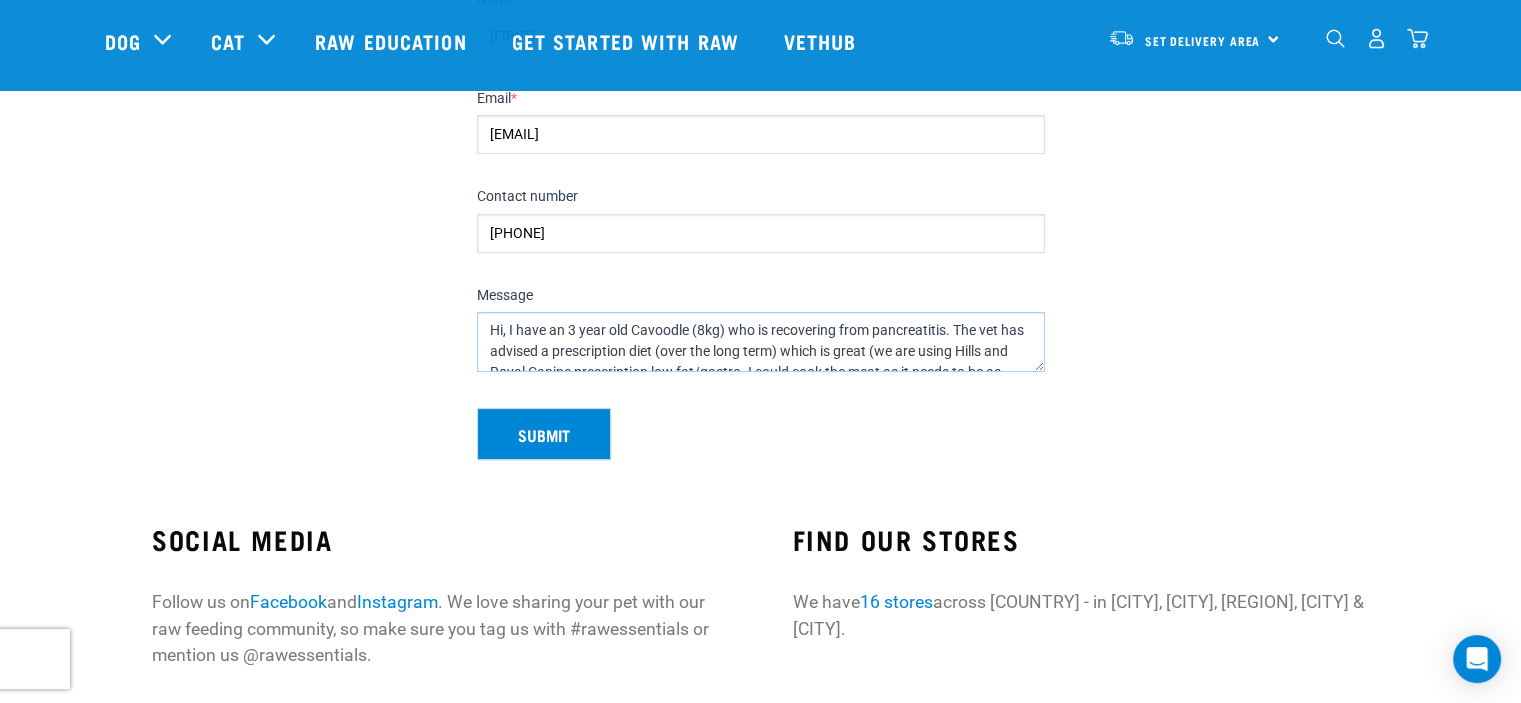 scroll, scrollTop: 0, scrollLeft: 0, axis: both 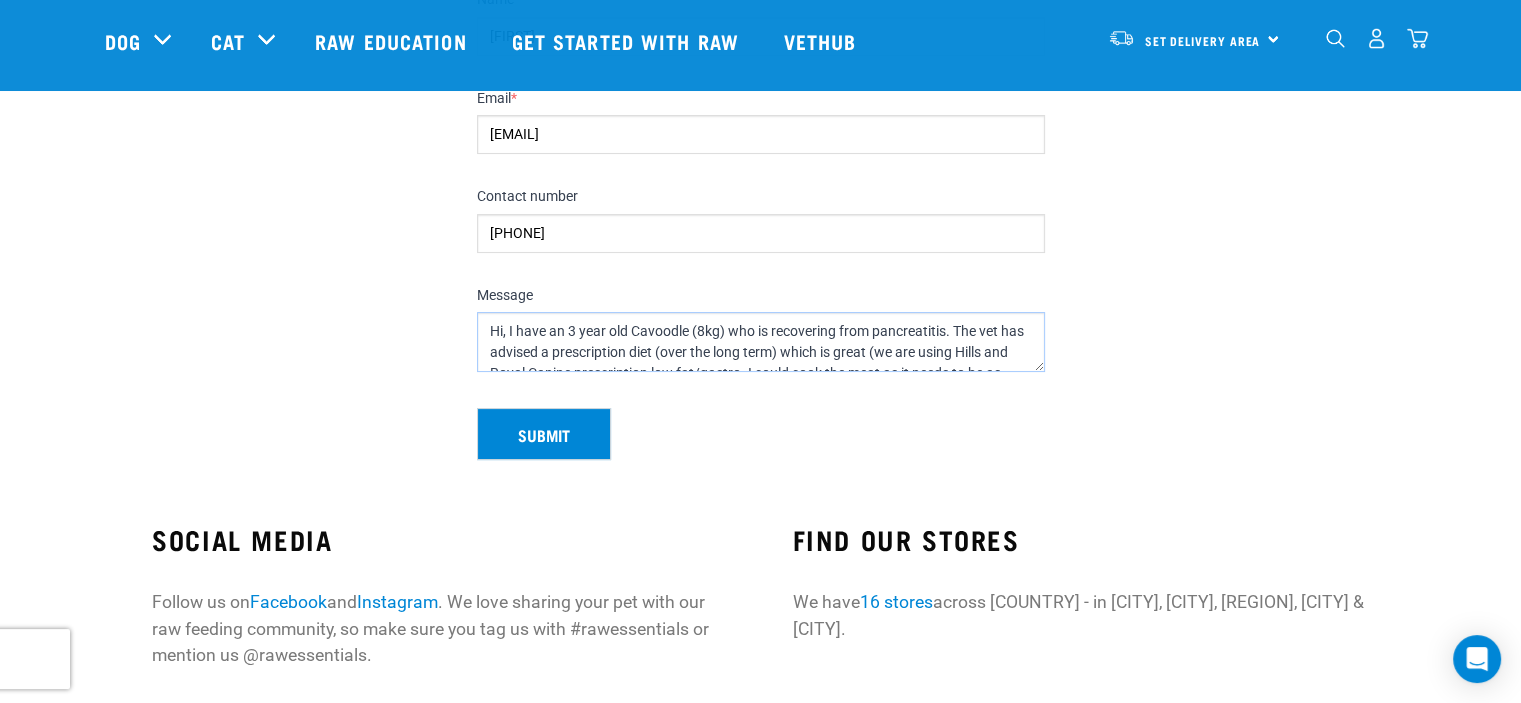 click on "Hi, I have an 3 year old Cavoodle (8kg) who is recovering from pancreatitis. The vet has advised a prescription diet (over the long term) which is great (we are using Hills and Royal Canine prescription low fat/gastro. I could cook the meat as it needs to be as digestable as possible. Thanks so much, [FIRST] and [PETNAME] the Cavoodle" at bounding box center [761, 342] 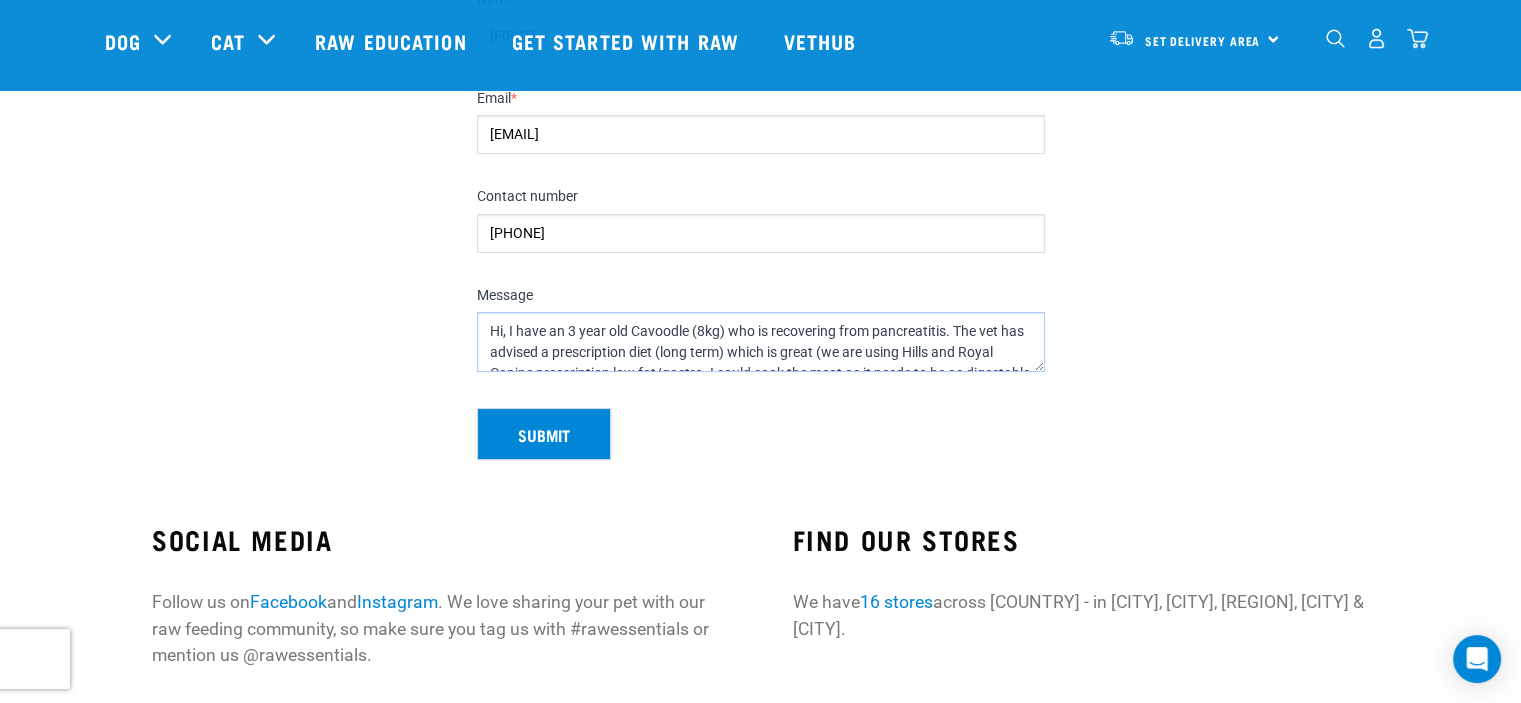 scroll, scrollTop: 40, scrollLeft: 0, axis: vertical 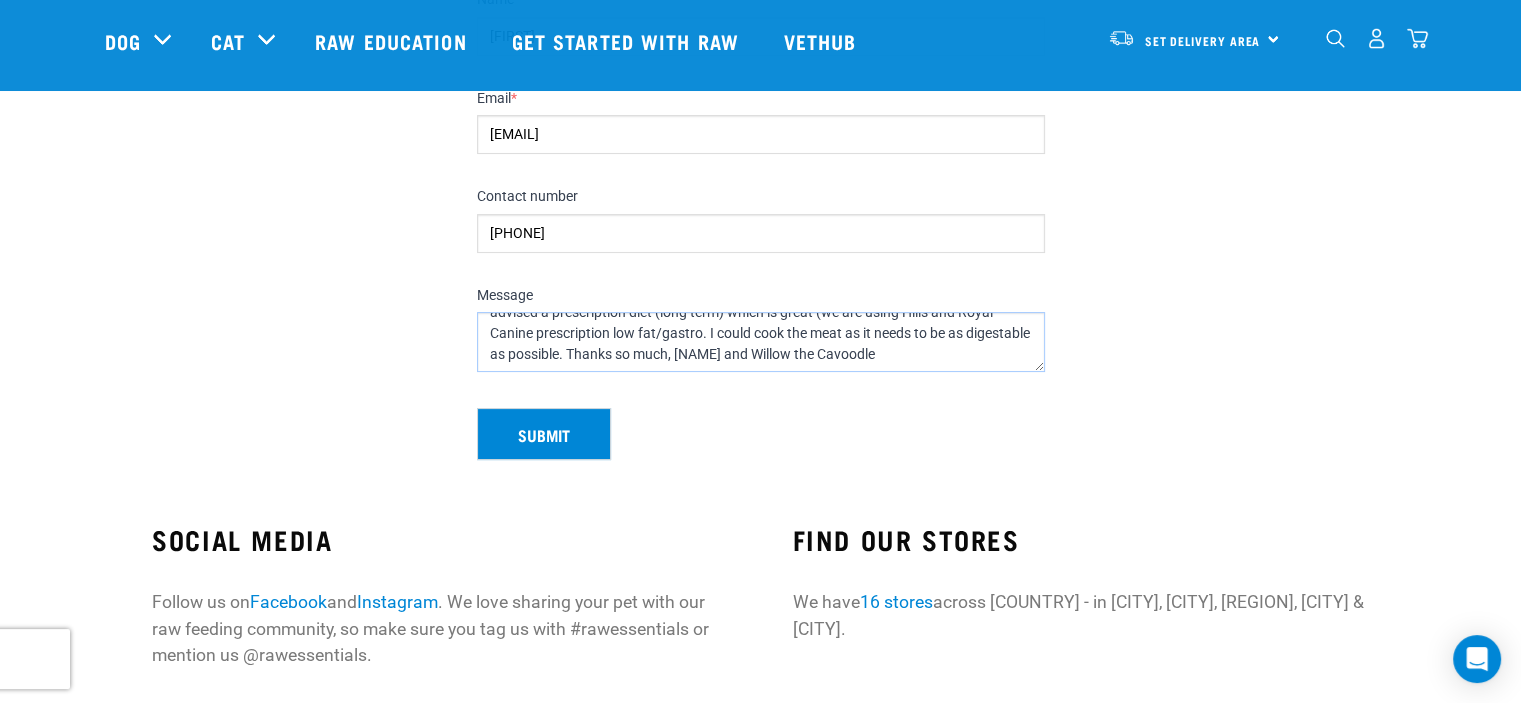 click on "Hi, I have an 3 year old Cavoodle (8kg) who is recovering from pancreatitis. The vet has advised a prescription diet (long term) which is great (we are using Hills and Royal Canine prescription low fat/gastro. I could cook the meat as it needs to be as digestable as possible. Thanks so much, [NAME] and Willow the Cavoodle" at bounding box center [761, 342] 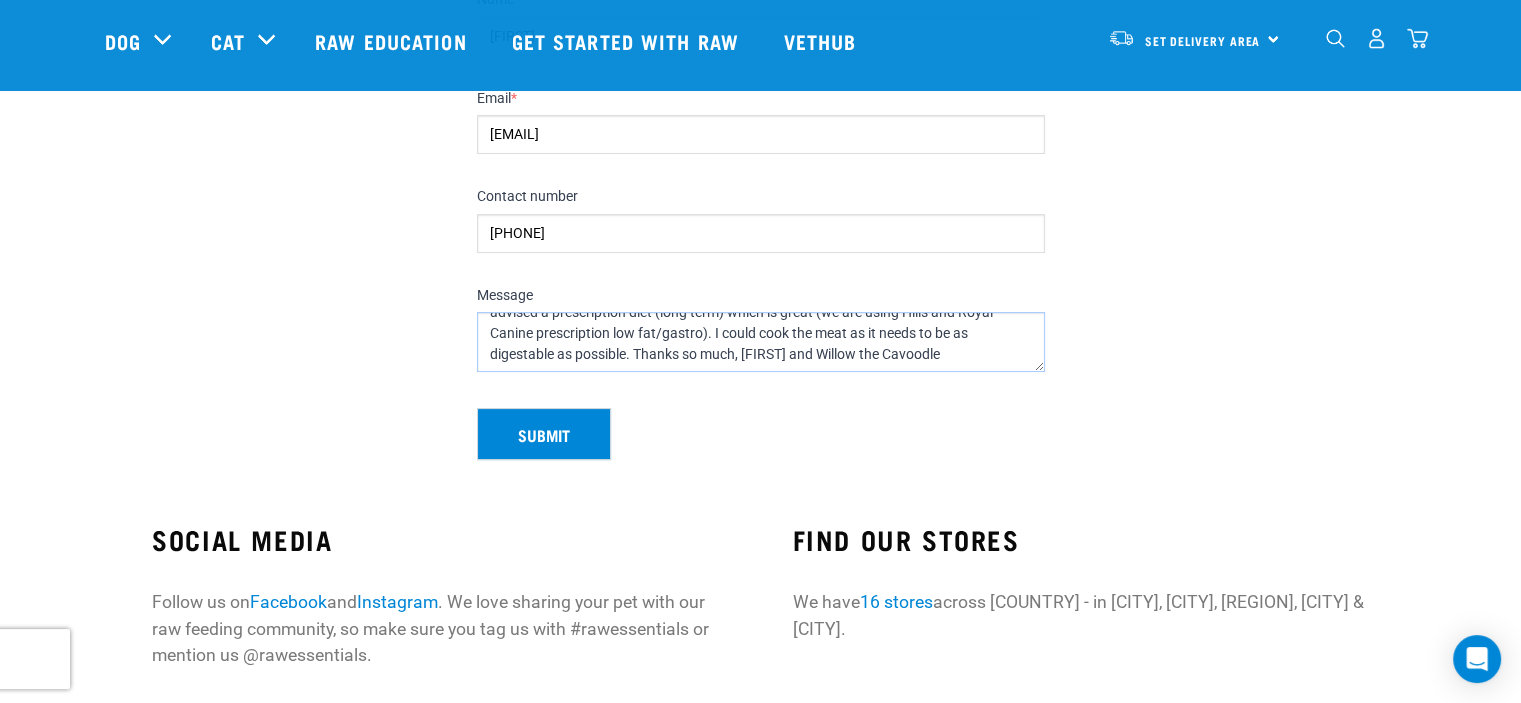 click on "Hi, I have an 3 year old Cavoodle (8kg) who is recovering from pancreatitis. The vet has advised a prescription diet (long term) which is great (we are using Hills and Royal Canine prescription low fat/gastro). I could cook the meat as it needs to be as digestable as possible. Thanks so much, [FIRST] and Willow the Cavoodle" at bounding box center [761, 342] 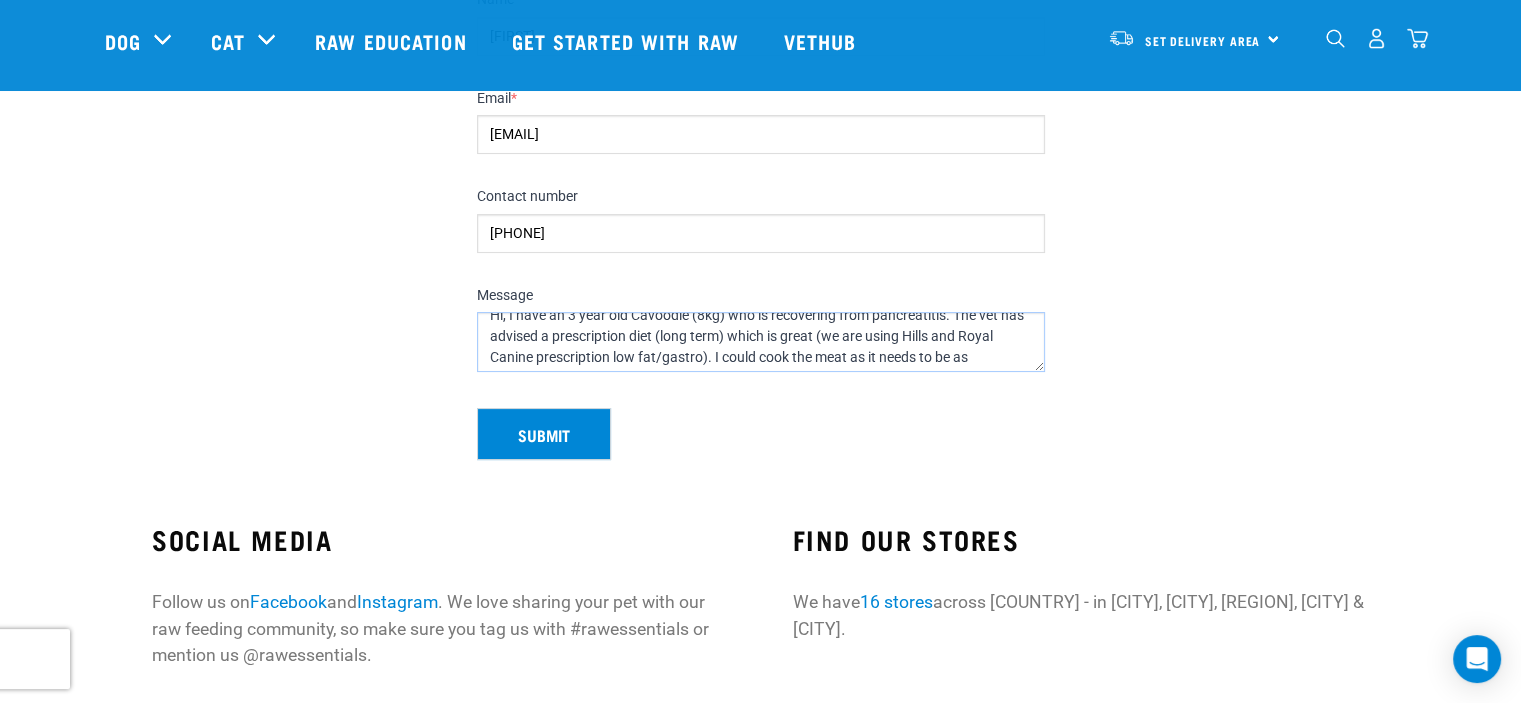 scroll, scrollTop: 0, scrollLeft: 0, axis: both 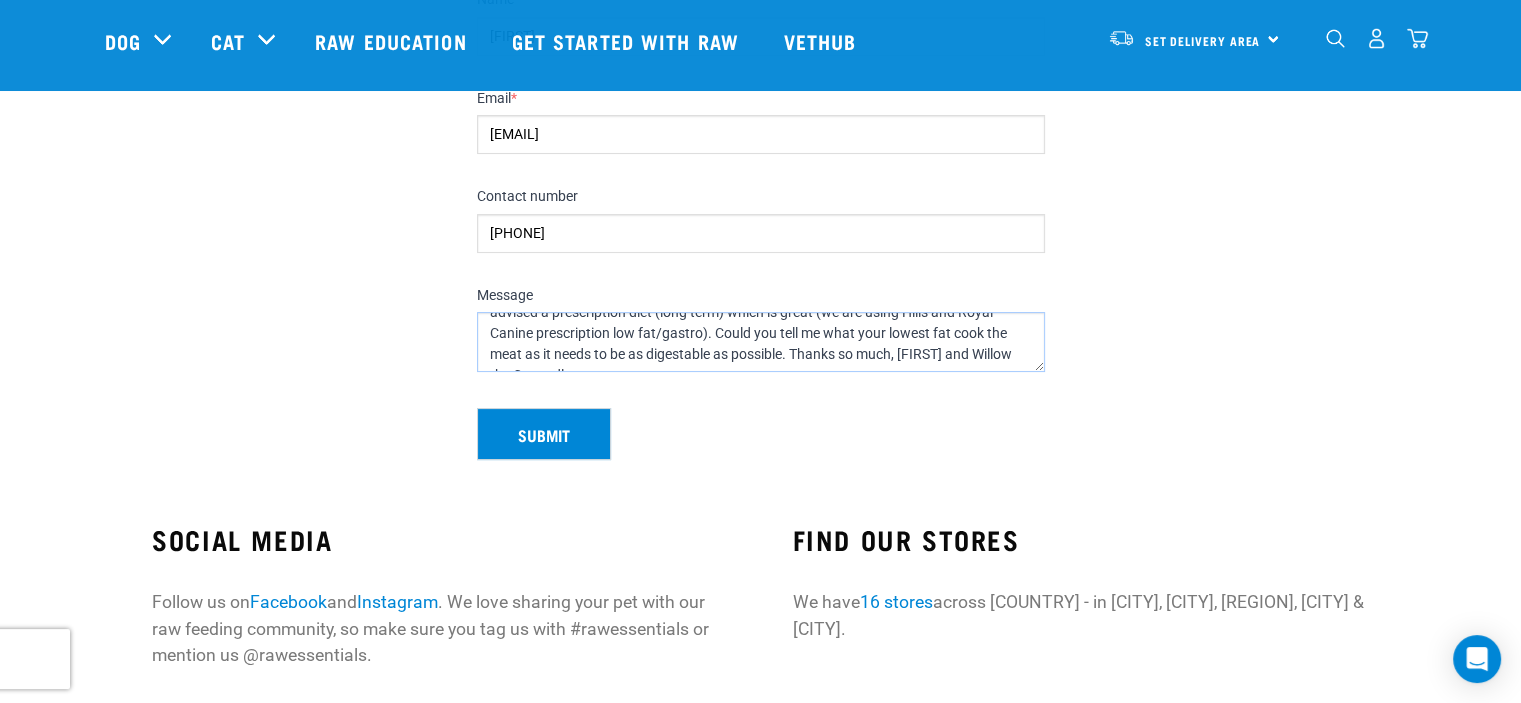 click on "Hi, I have an 3 year old Cavoodle (8kg) who is recovering from pancreatitis. The vet has advised a prescription diet (long term) which is great (we are using Hills and Royal Canine prescription low fat/gastro). Could you tell me what your lowest fat cook the meat as it needs to be as digestable as possible. Thanks so much, [FIRST] and Willow the Cavoodle" at bounding box center (761, 342) 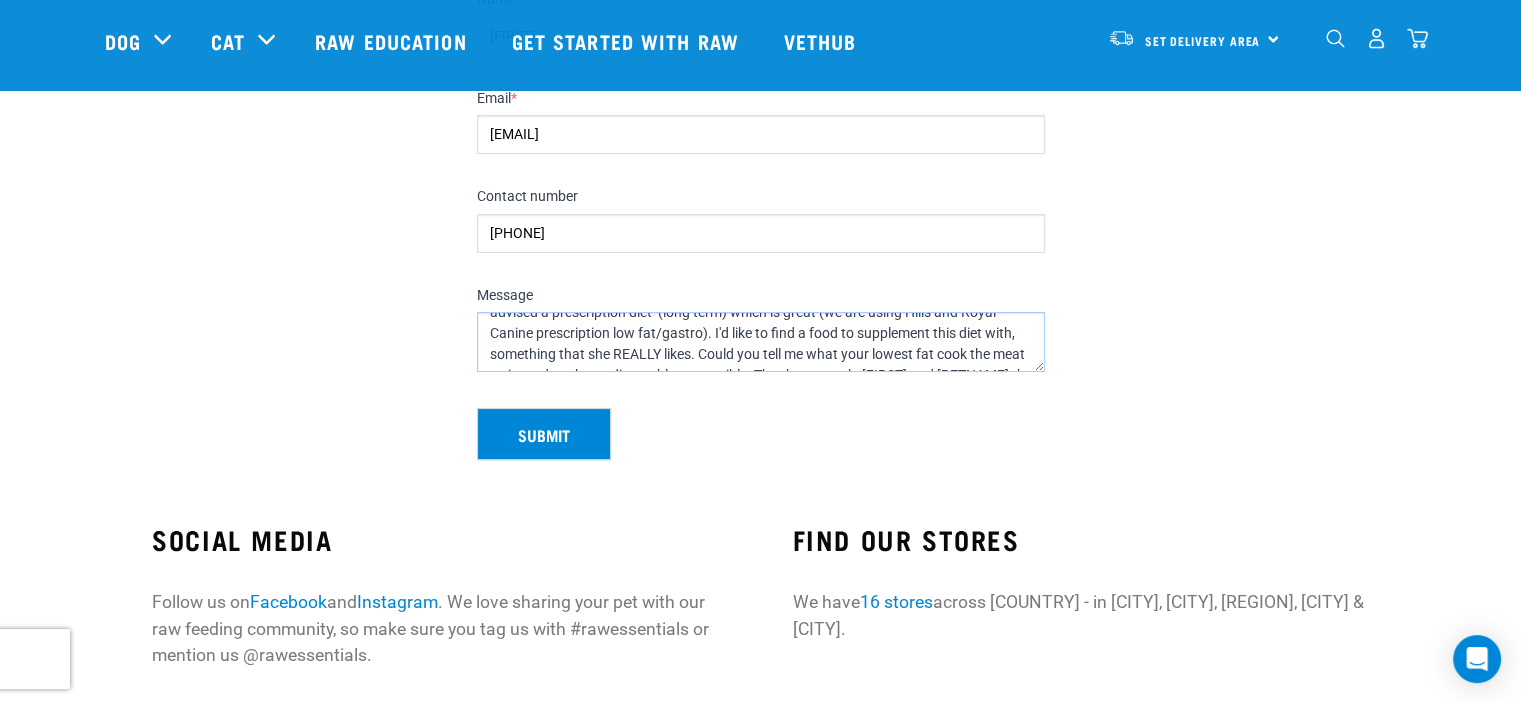 click on "Hi, I have an 3 year old Cavoodle (8kg) who is recovering from pancreatitis. The vet has advised a prescription diet  (long term) which is great (we are using Hills and Royal Canine prescription low fat/gastro). I'd like to find a food to supplement this diet with, something that she REALLY likes. Could you tell me what your lowest fat cook the meat as it needs to be as digestable as possible. Thanks so much, [FIRST] and [PETNAME] the Cavoodle" at bounding box center (761, 342) 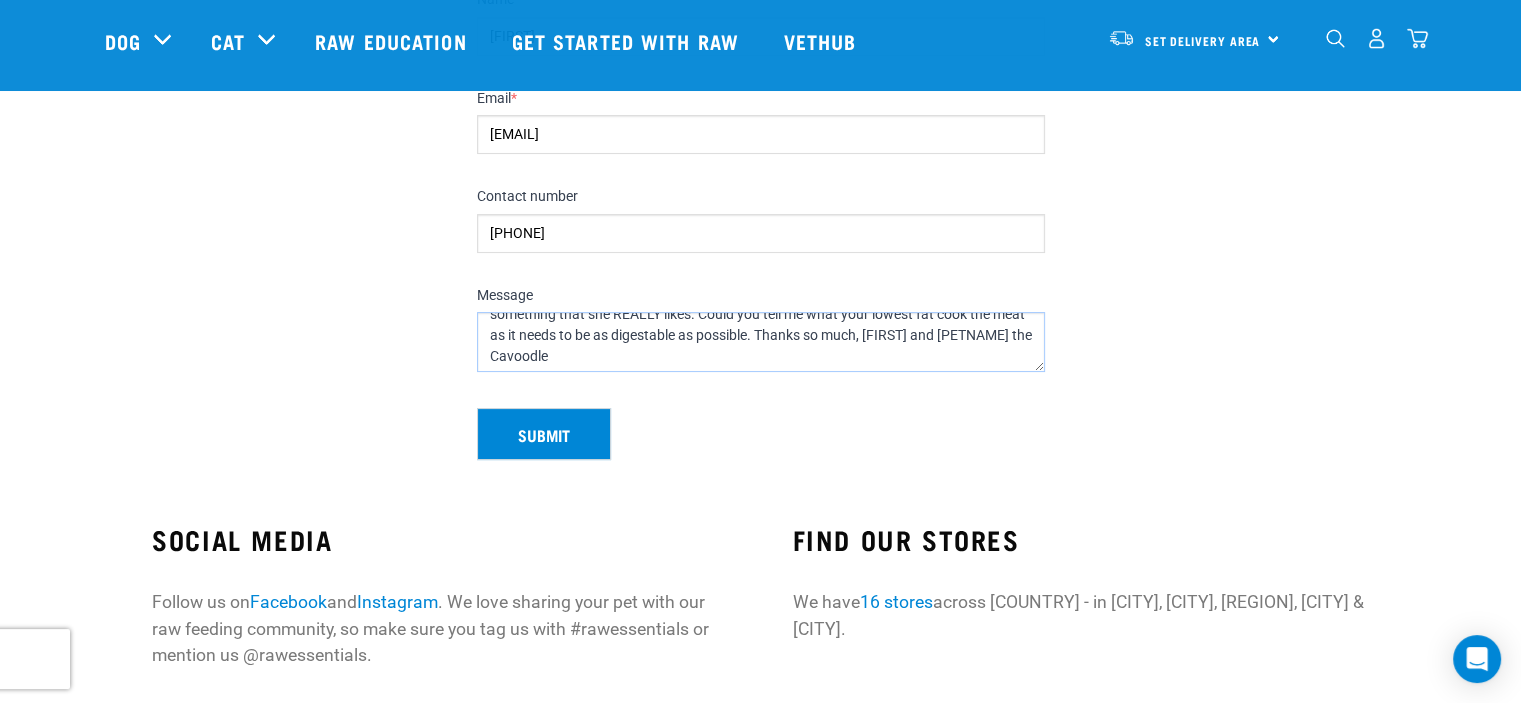scroll, scrollTop: 40, scrollLeft: 0, axis: vertical 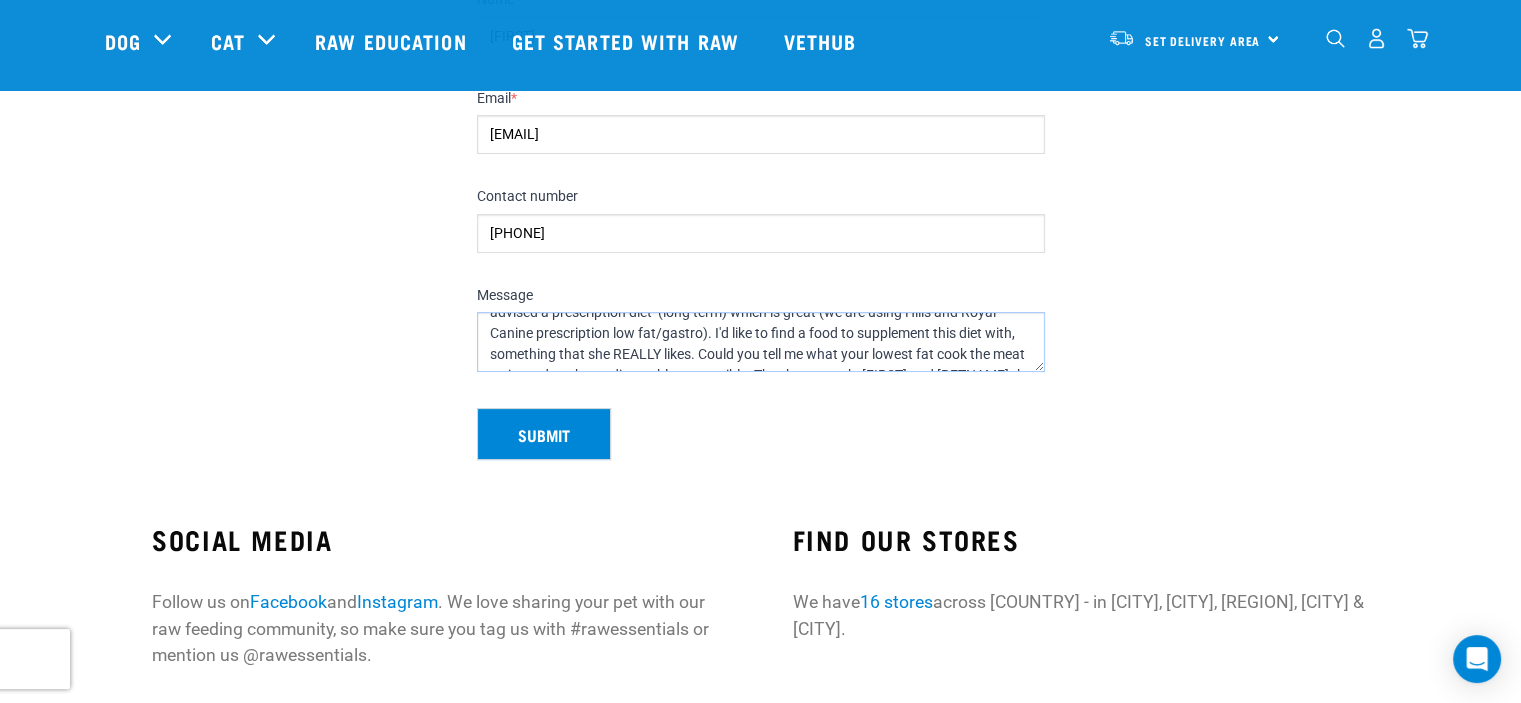 click on "Hi, I have an 3 year old Cavoodle (8kg) who is recovering from pancreatitis. The vet has advised a prescription diet  (long term) which is great (we are using Hills and Royal Canine prescription low fat/gastro). I'd like to find a food to supplement this diet with, something that she REALLY likes. Could you tell me what your lowest fat cook the meat as it needs to be as digestable as possible. Thanks so much, [FIRST] and [PETNAME] the Cavoodle" at bounding box center (761, 342) 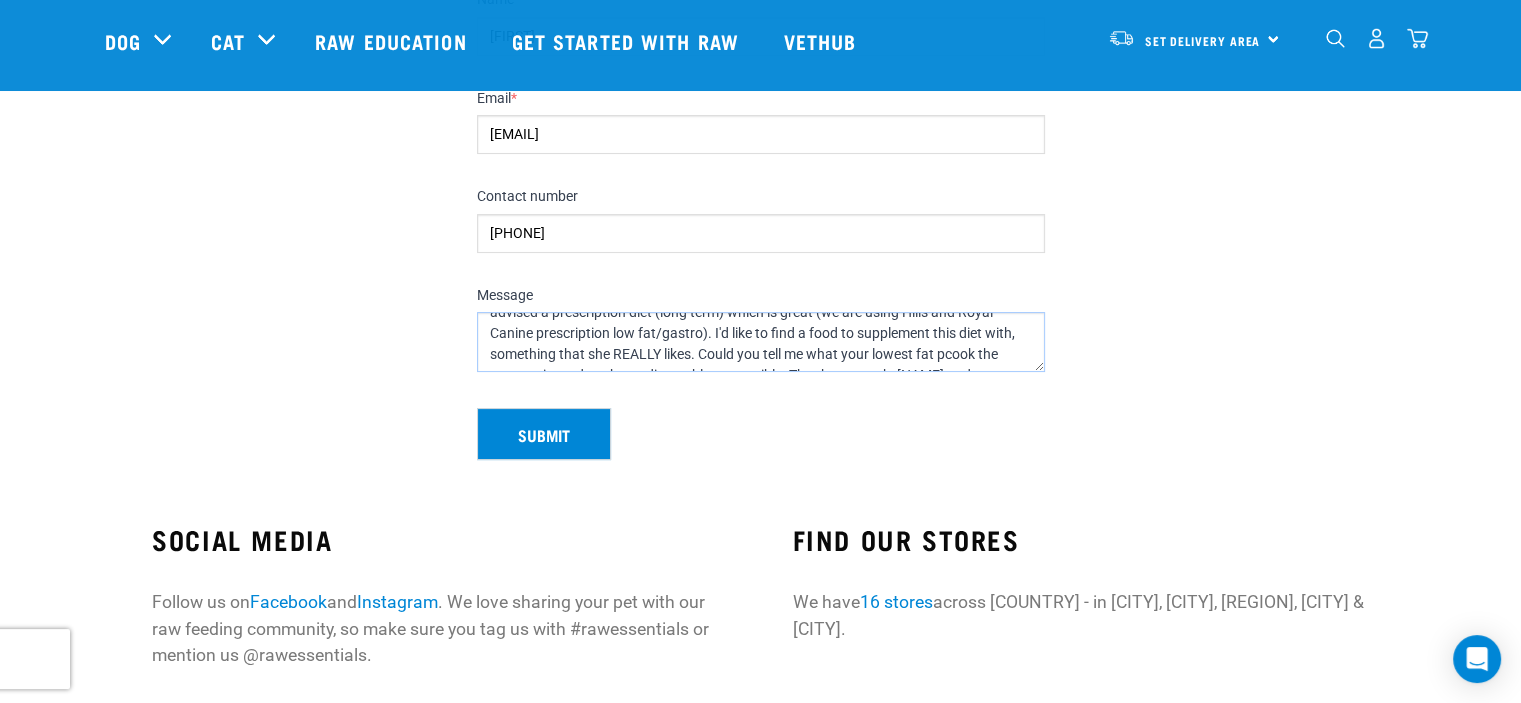 scroll, scrollTop: 52, scrollLeft: 0, axis: vertical 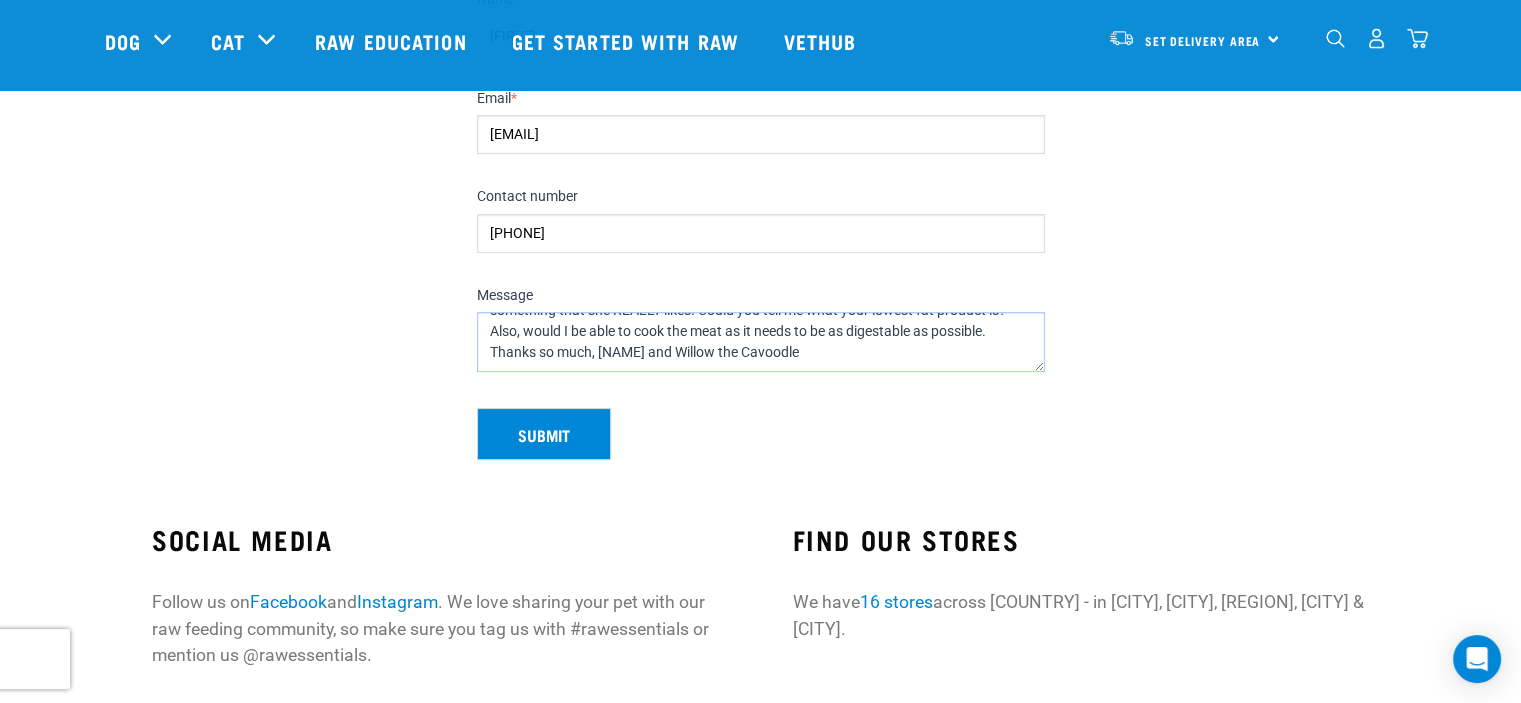 click on "Hi, I have an [AGE] year old Cavoodle (8kg) who is recovering from pancreatitis. The vet has advised a prescription diet  (long term) which is great (we are using Hills and Royal Canine prescription low fat/gastro). I'd like to find a food to supplement this diet with, something that she REALLY likes. Could you tell me what your lowest fat product is? Also, would I be able to cook the meat as it needs to be as digestable as possible. Thanks so much, [NAME] and Willow the Cavoodle" at bounding box center [761, 342] 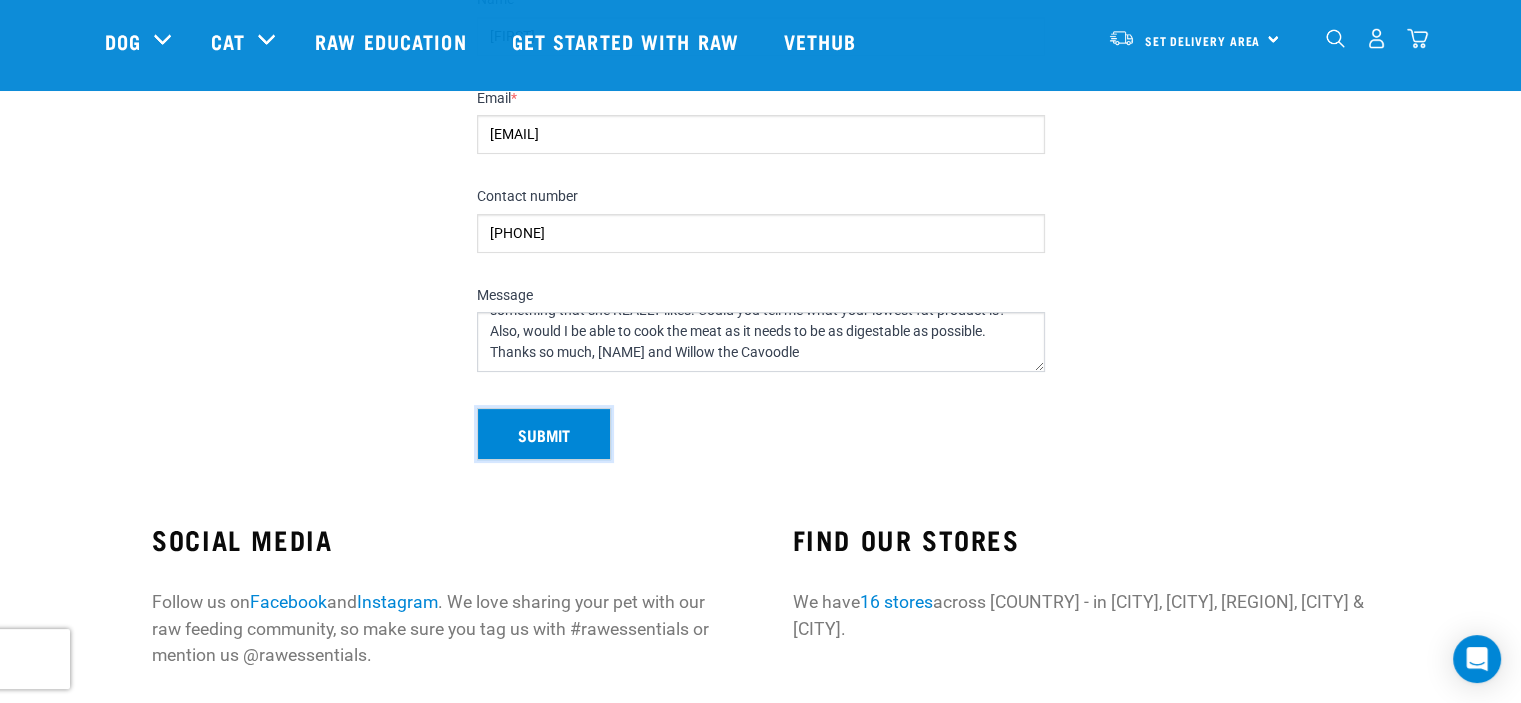 click on "Submit" at bounding box center [544, 434] 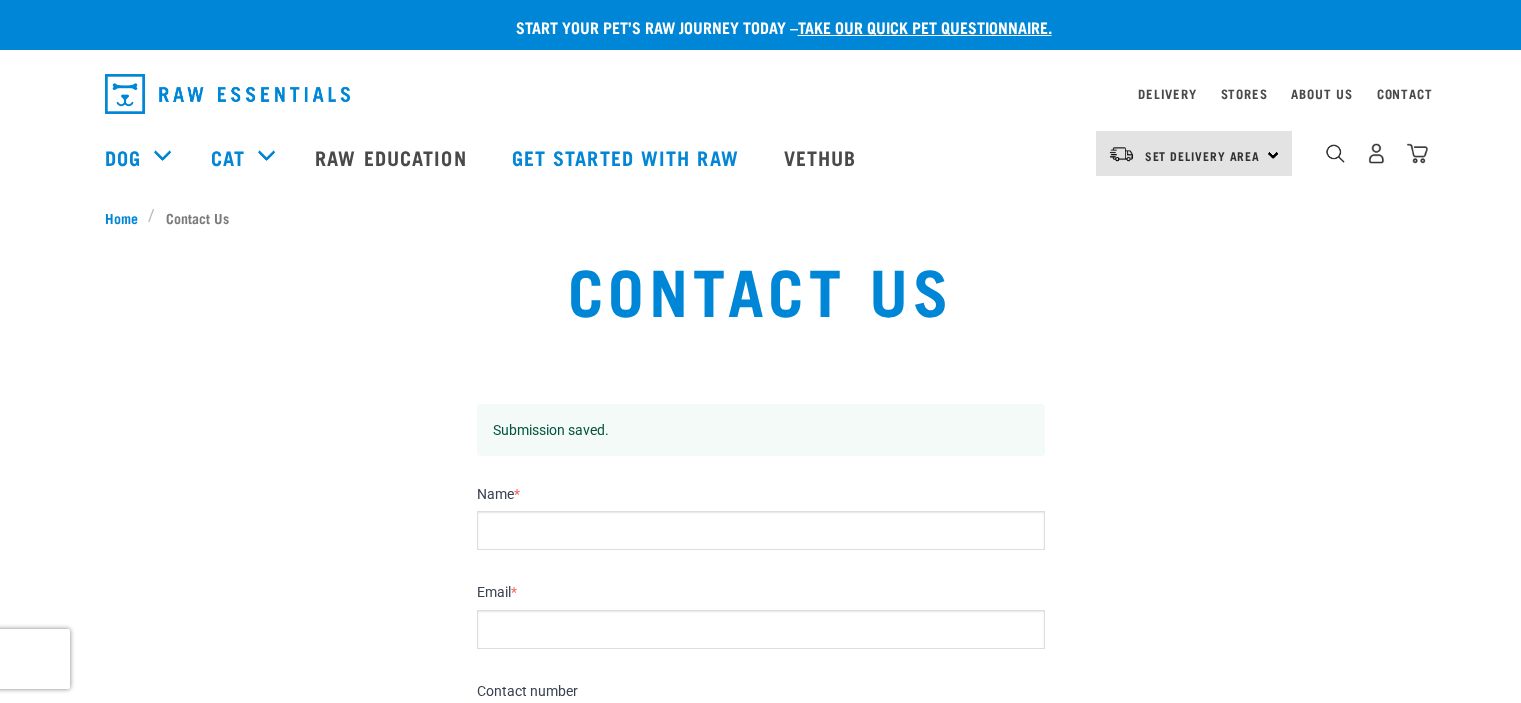 scroll, scrollTop: 0, scrollLeft: 0, axis: both 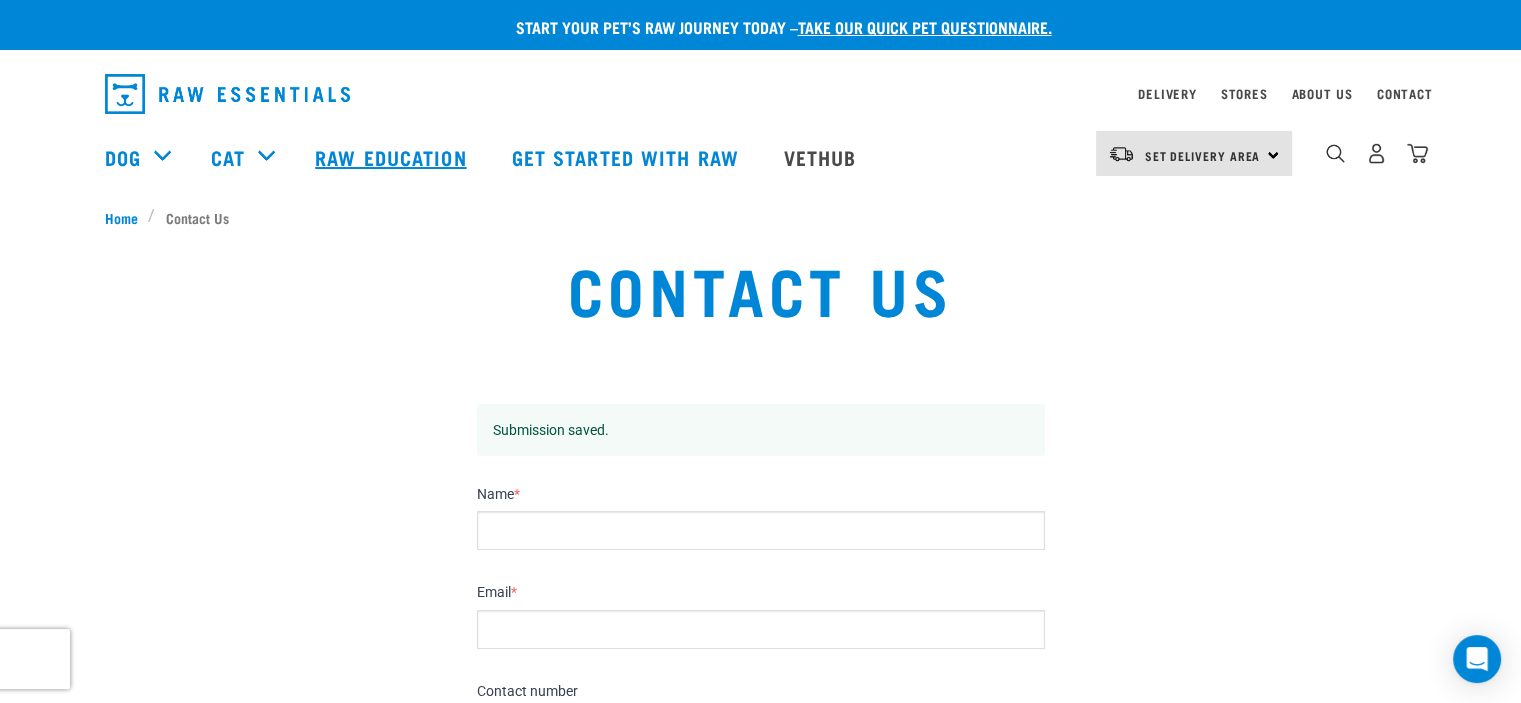 click on "Raw Education" at bounding box center [393, 157] 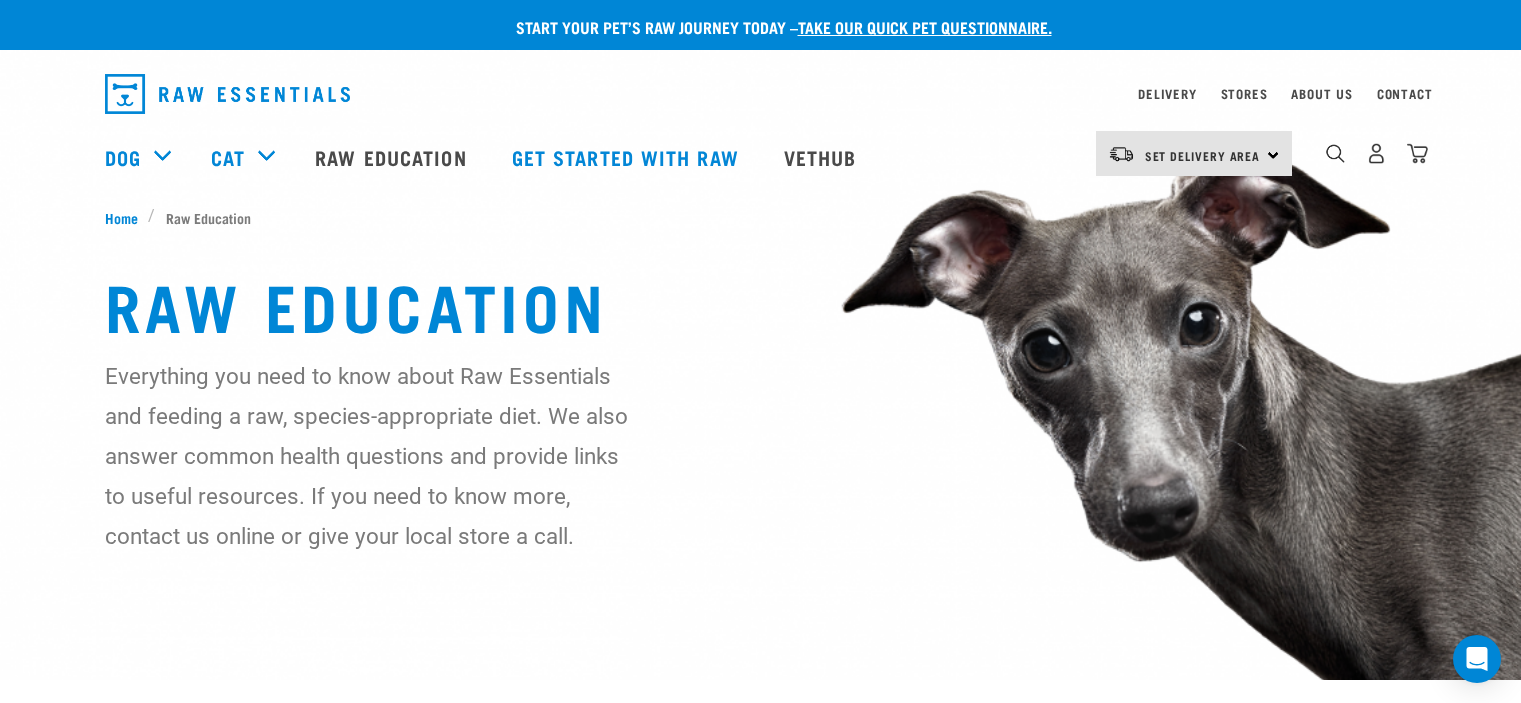 scroll, scrollTop: 0, scrollLeft: 0, axis: both 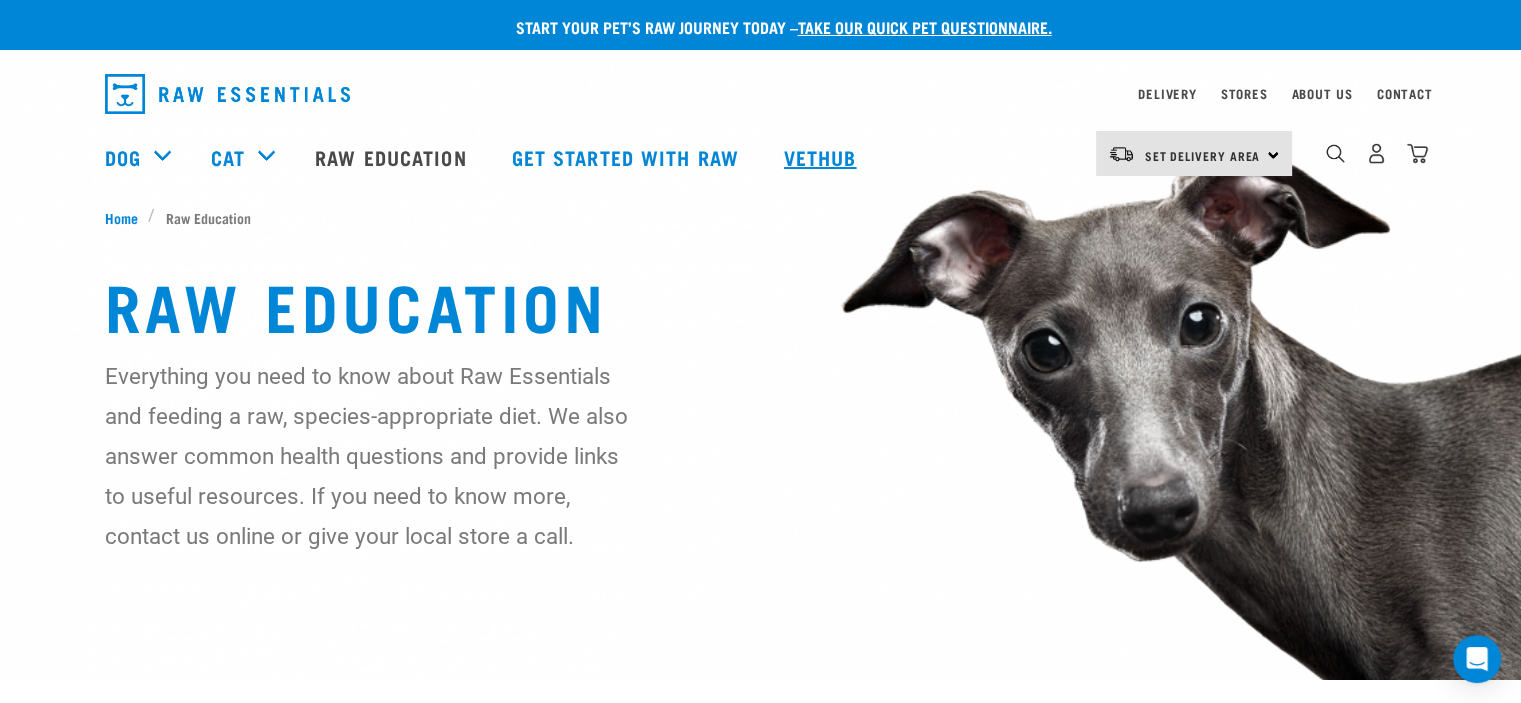 click on "Vethub" at bounding box center (823, 157) 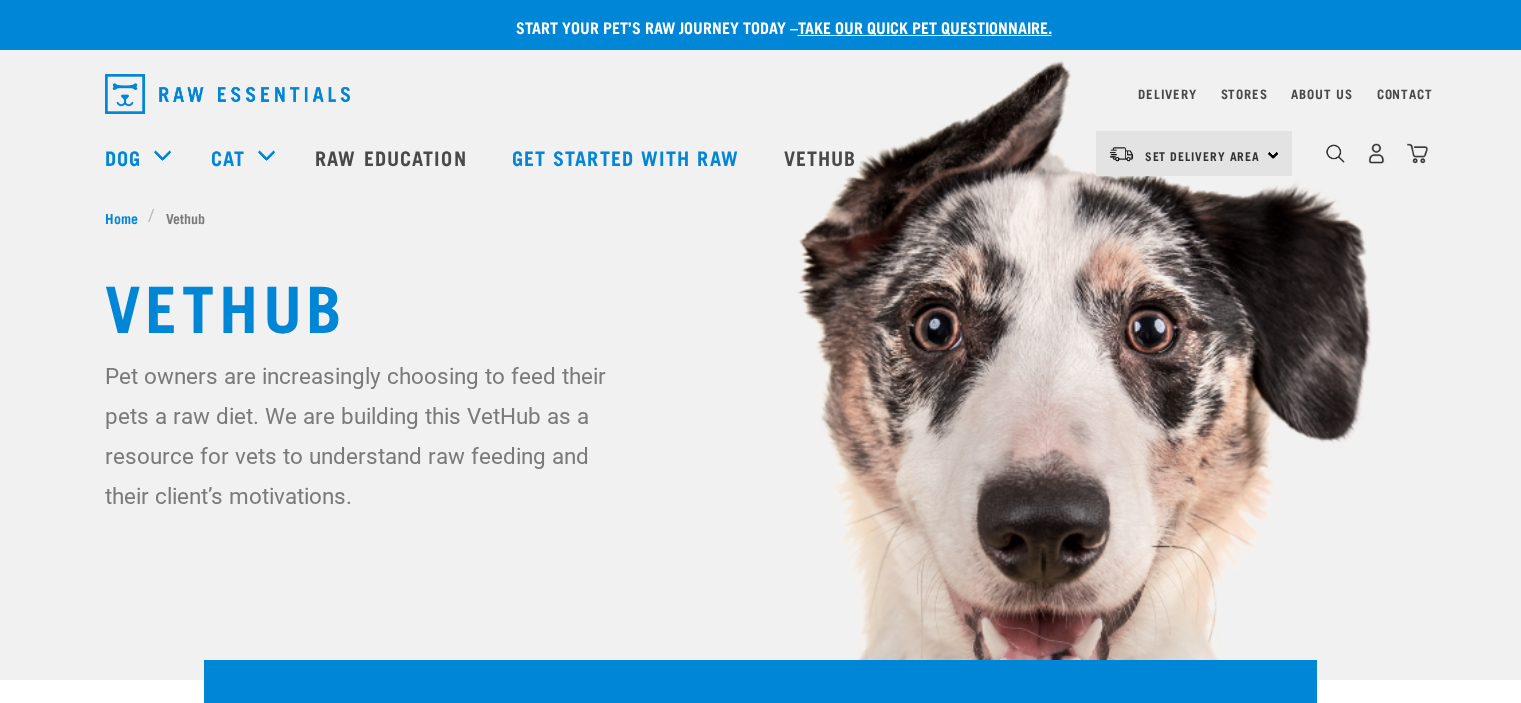 scroll, scrollTop: 0, scrollLeft: 0, axis: both 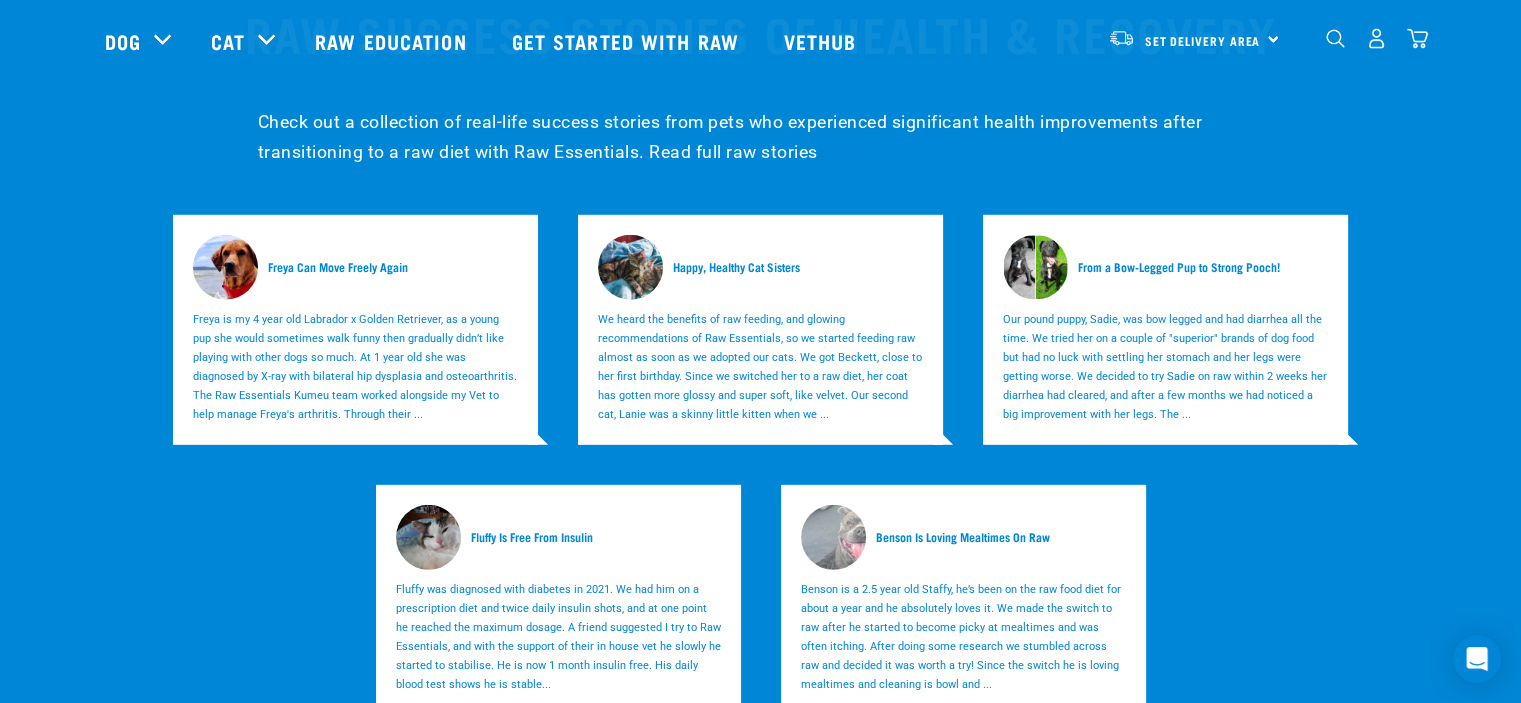 click on "Our pound puppy, Sadie, was bow legged and had diarrhea all the time. We tried her on a couple of "superior" brands of dog food but had no luck with settling her stomach and her legs were getting worse. We decided to try Sadie on raw within 2 weeks her diarrhea had cleared, and after a few months we had noticed a big improvement with her legs. The ..." at bounding box center [1165, 367] 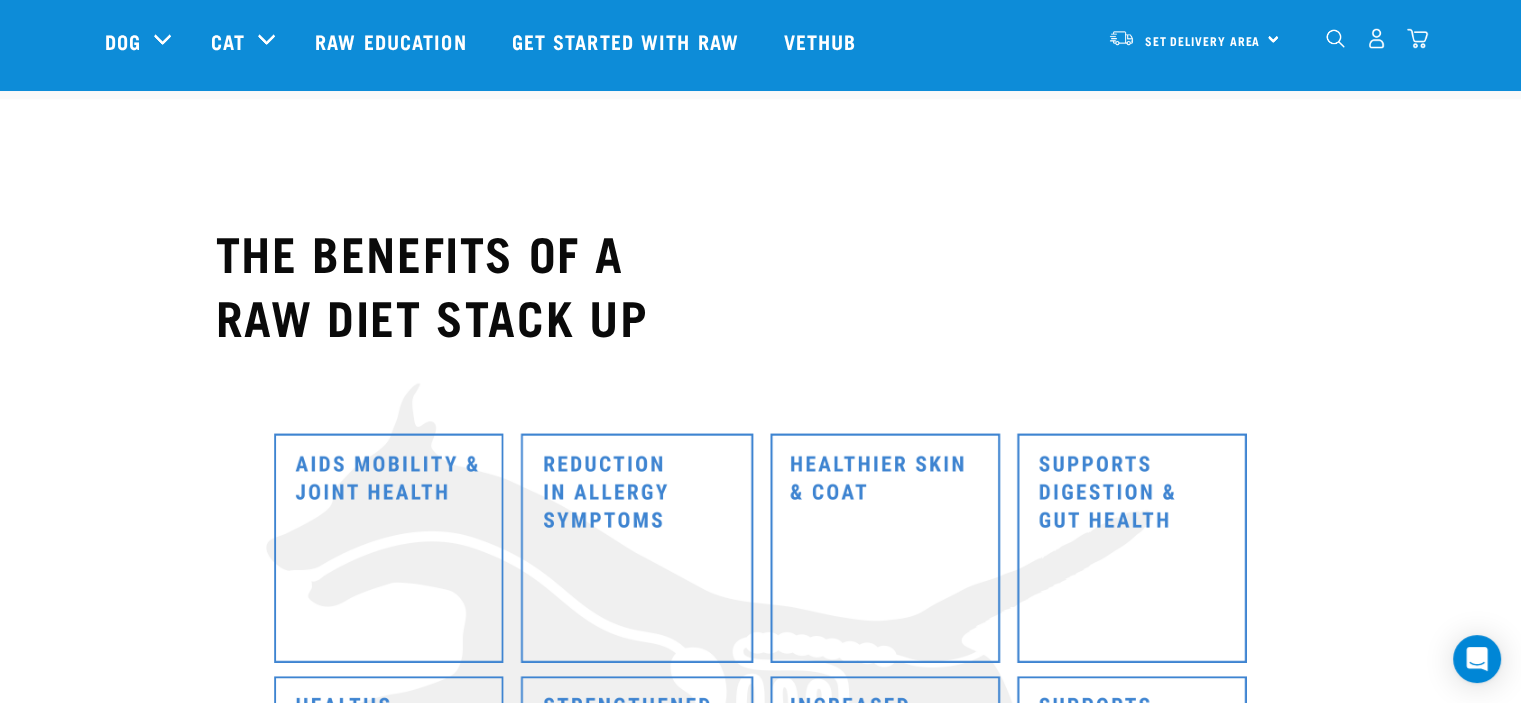 scroll, scrollTop: 9925, scrollLeft: 0, axis: vertical 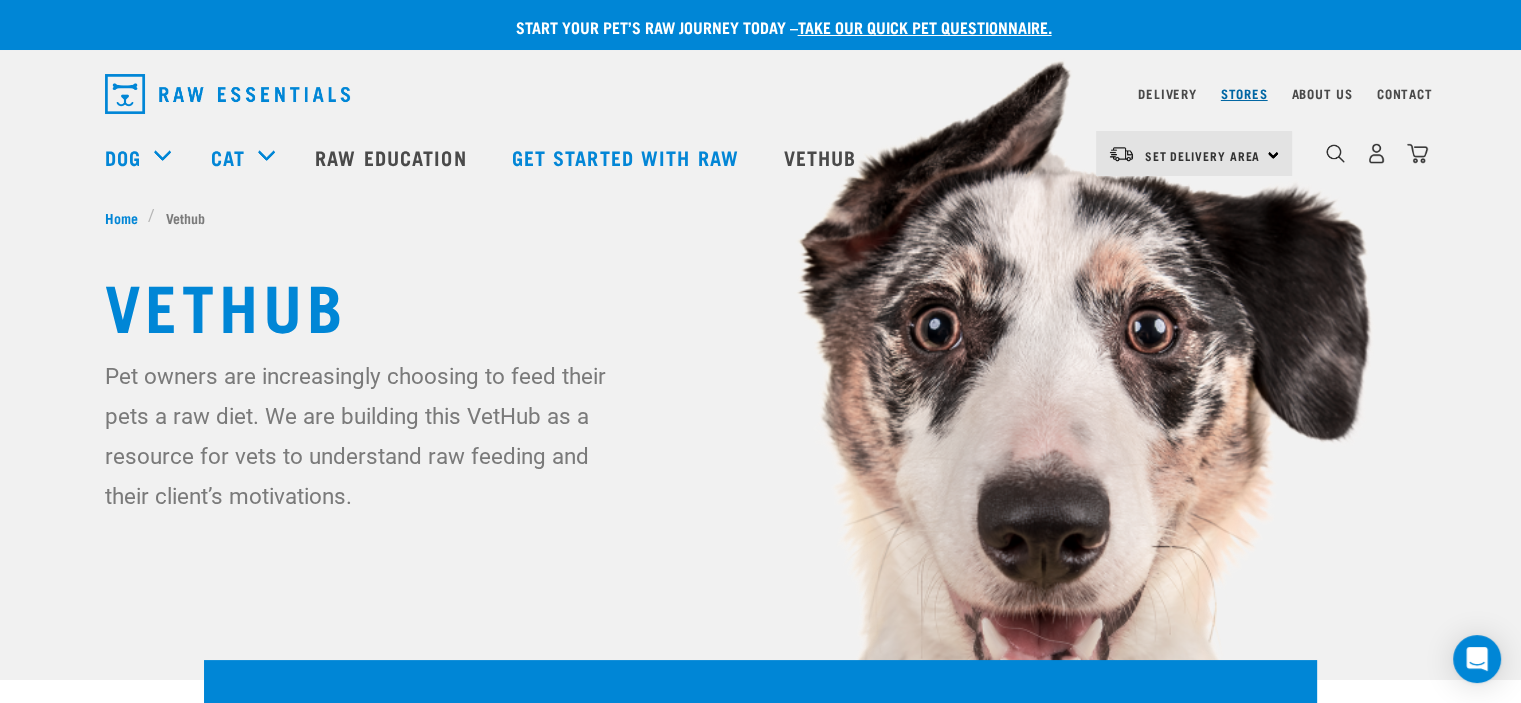 click on "Stores" at bounding box center (1244, 93) 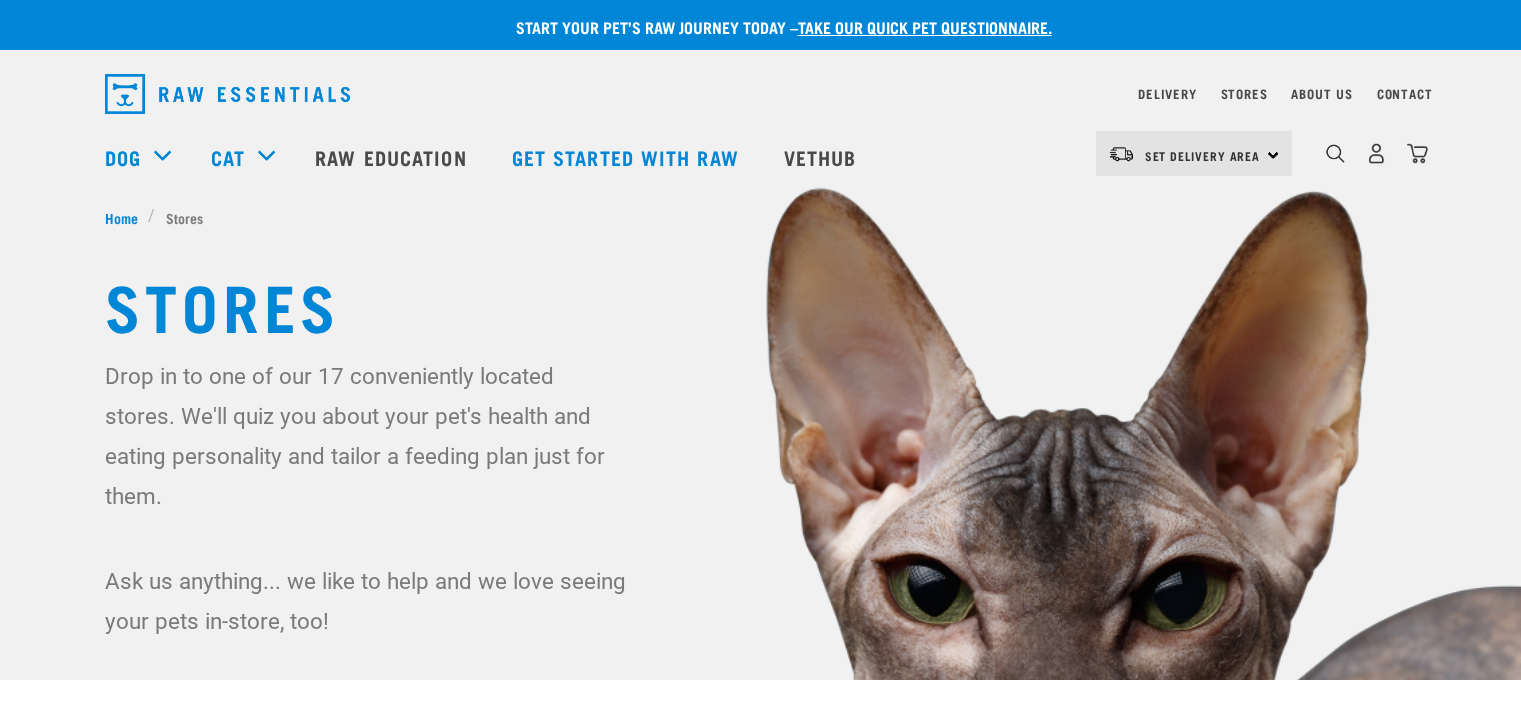 scroll, scrollTop: 0, scrollLeft: 0, axis: both 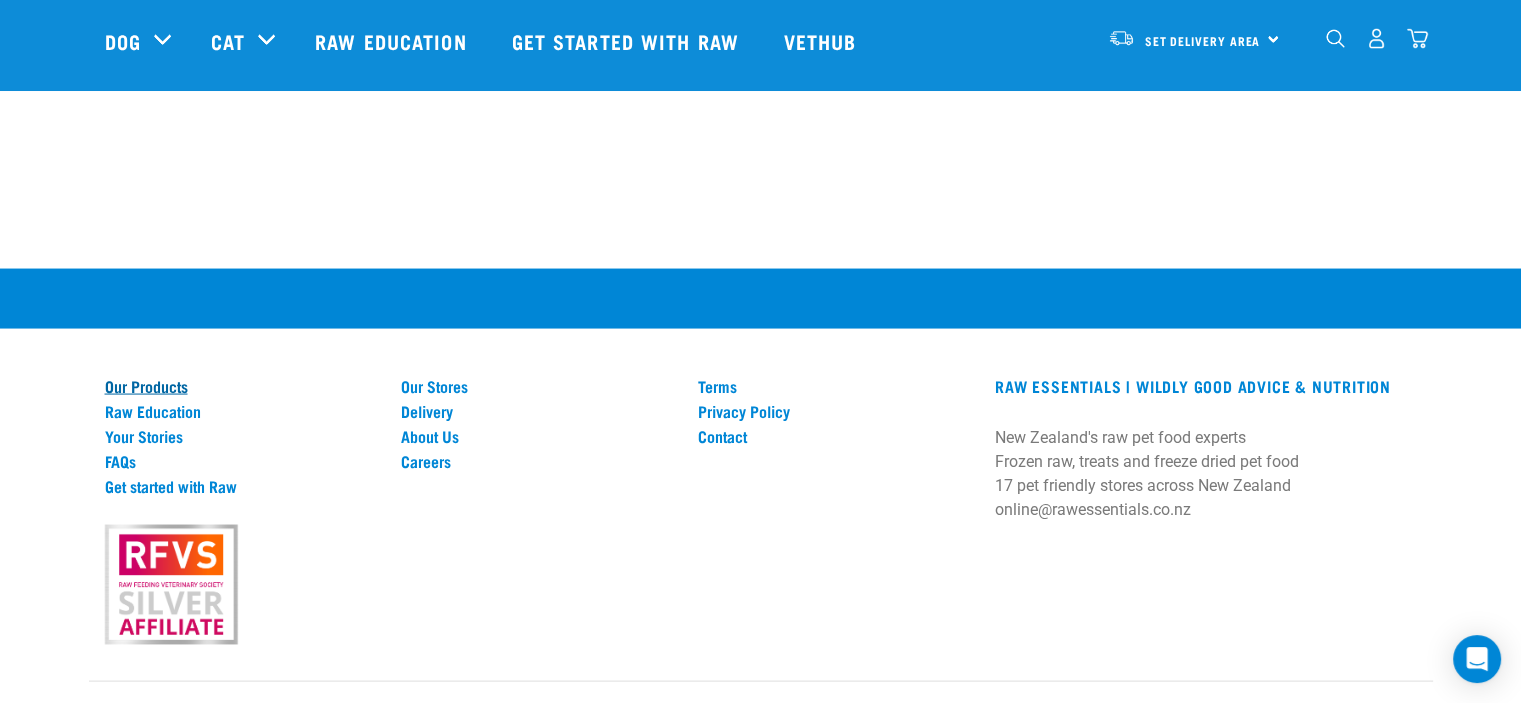 click on "Our Products" at bounding box center [241, 386] 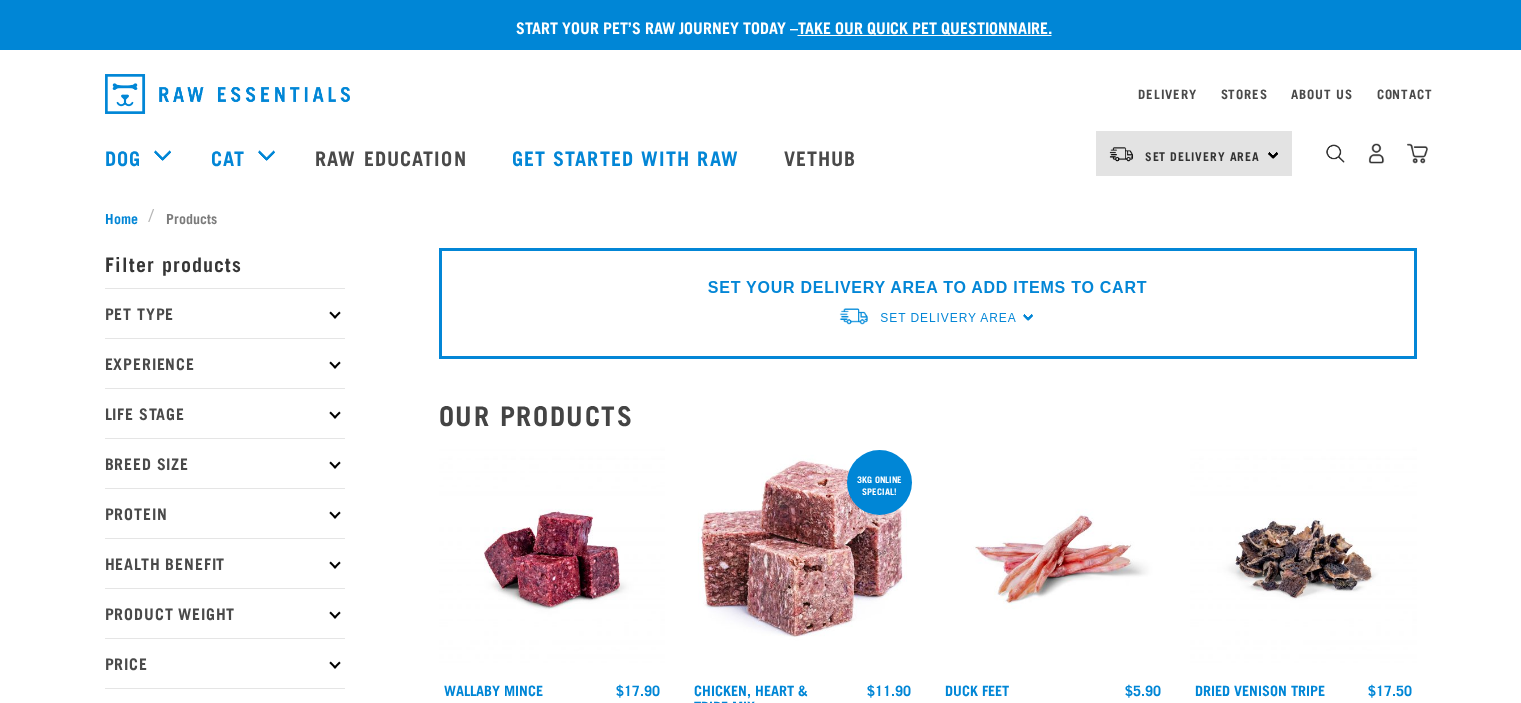 scroll, scrollTop: 0, scrollLeft: 0, axis: both 